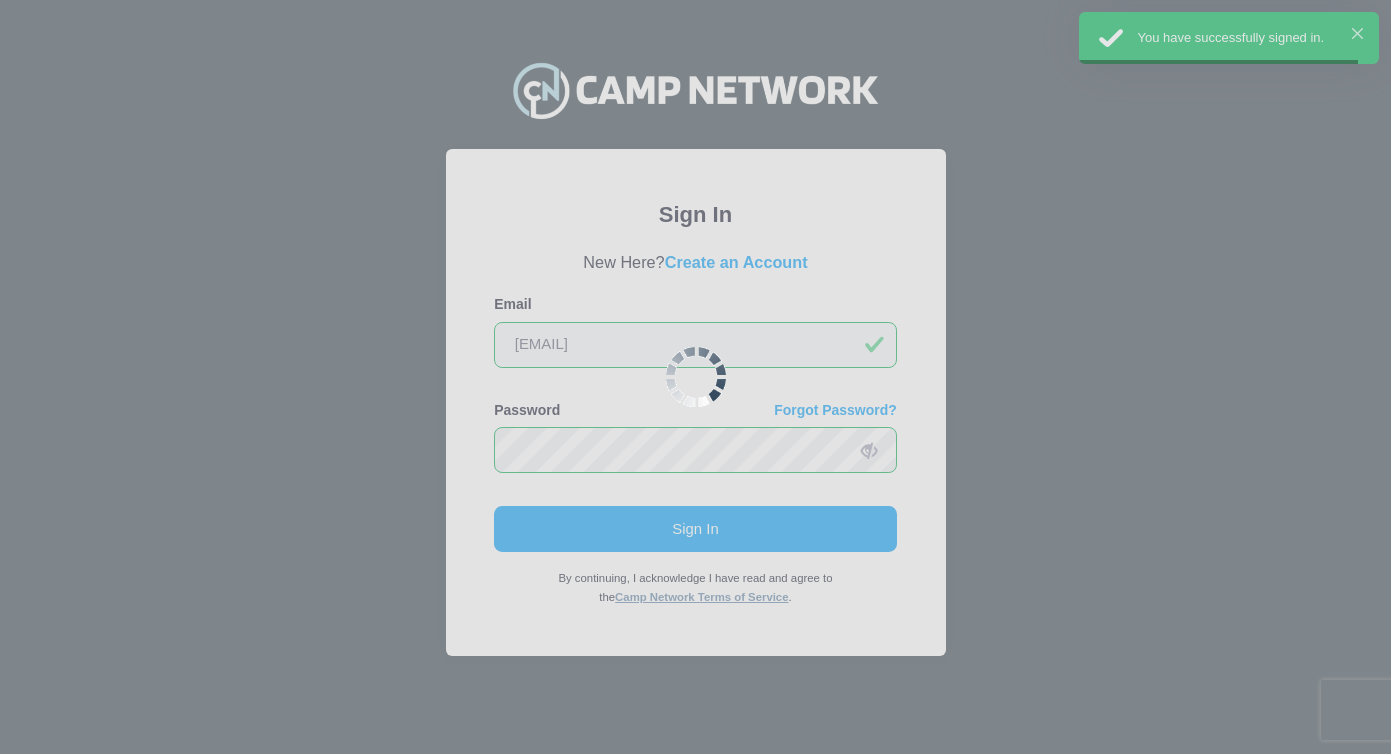 scroll, scrollTop: 0, scrollLeft: 0, axis: both 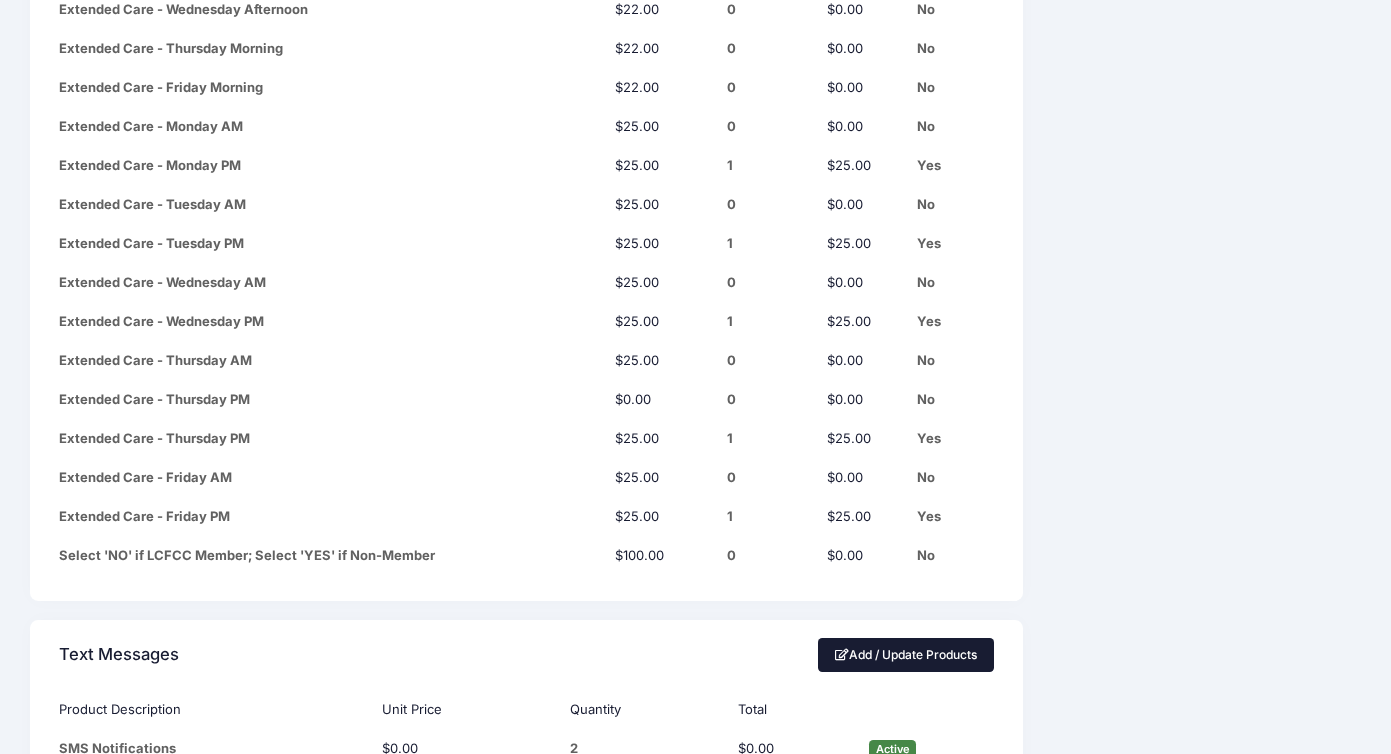 click on "Add / Update Products" at bounding box center (906, 655) 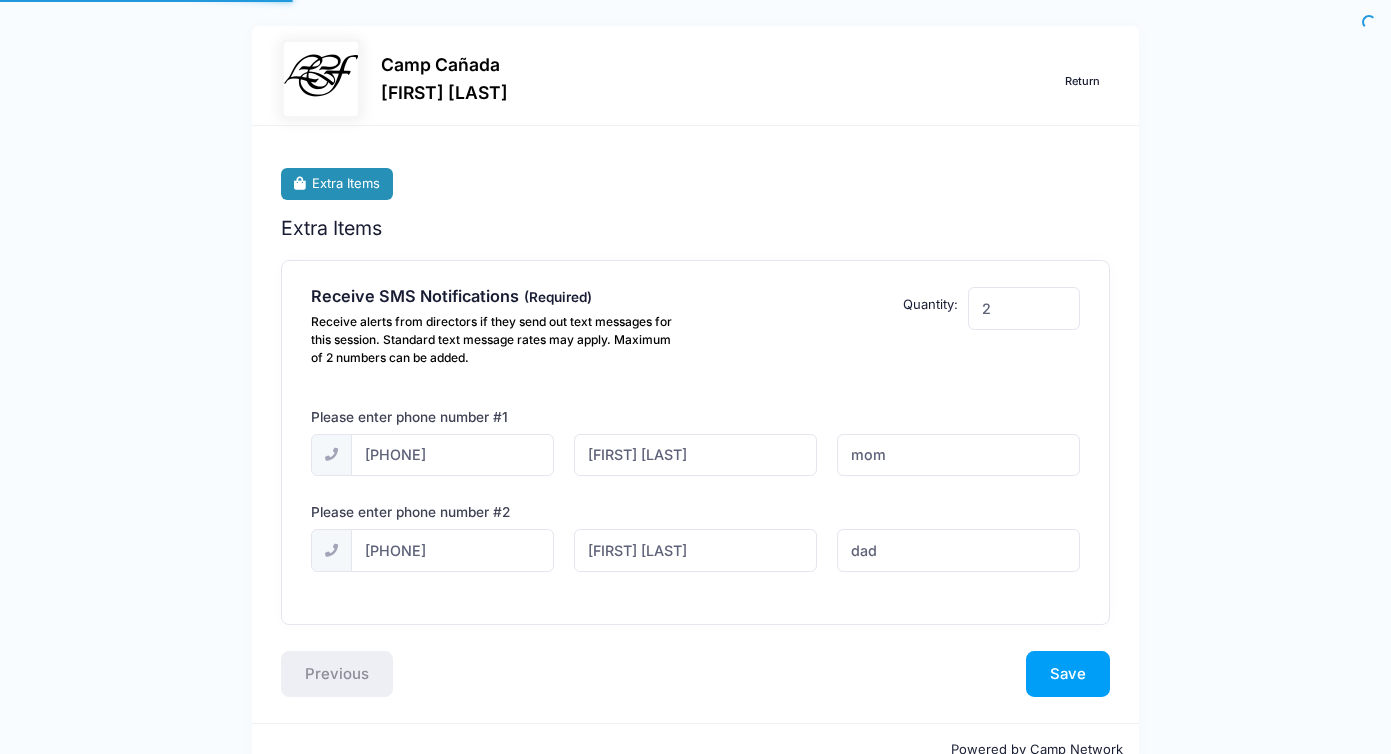 scroll, scrollTop: 0, scrollLeft: 0, axis: both 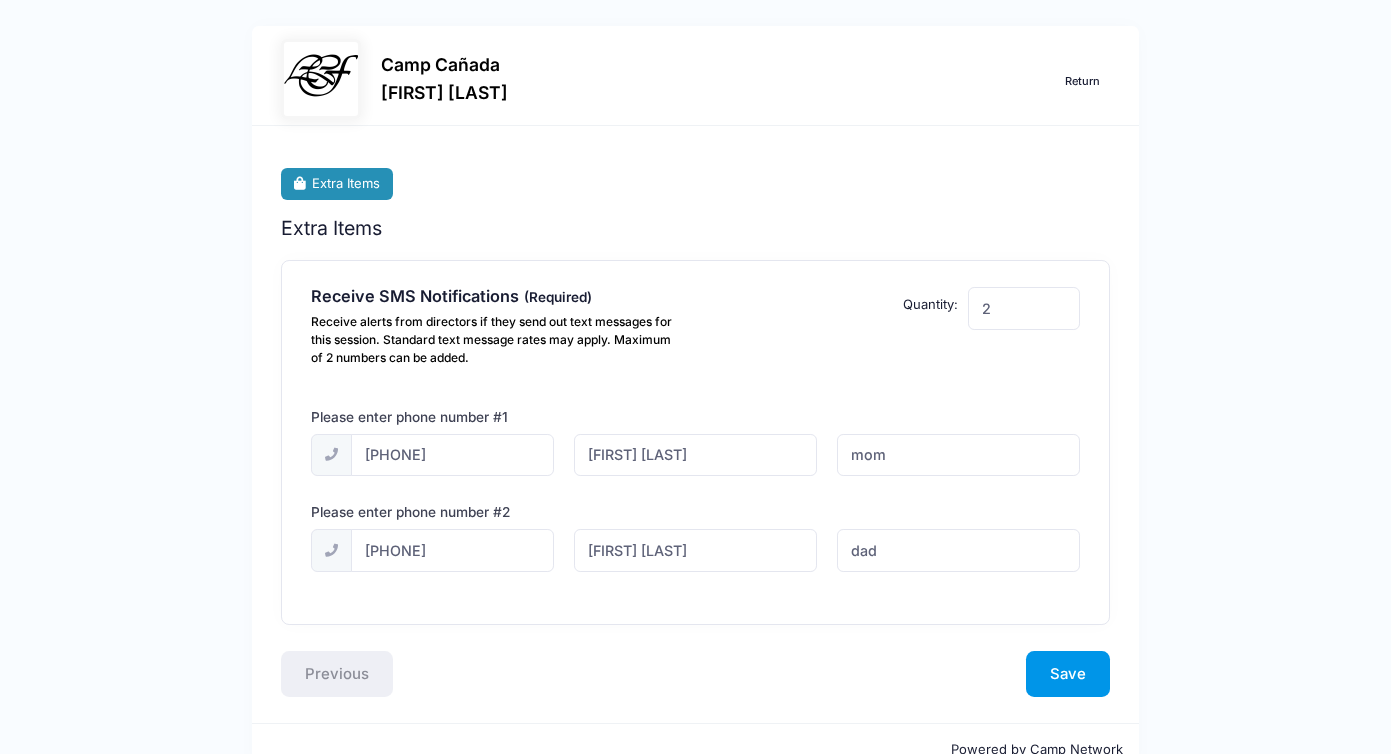 click on "Save" at bounding box center [1068, 674] 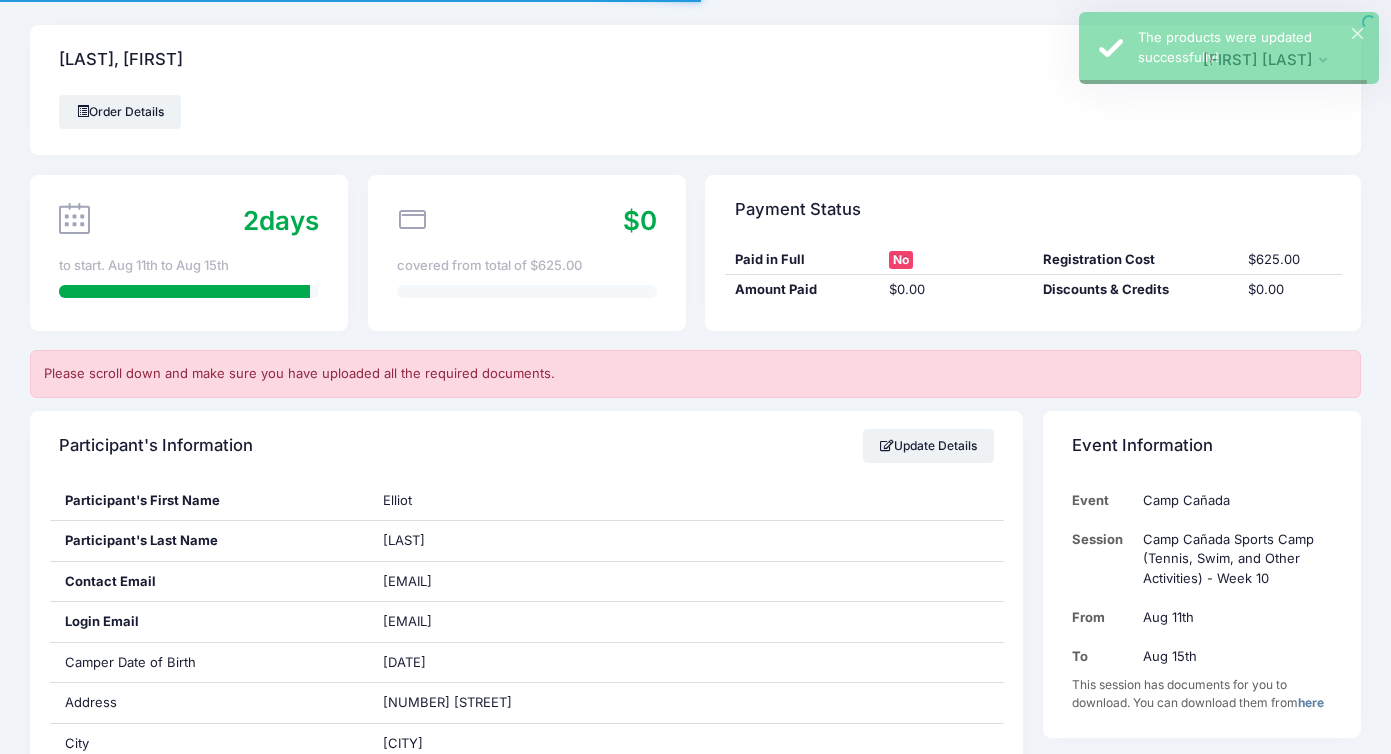 scroll, scrollTop: 0, scrollLeft: 0, axis: both 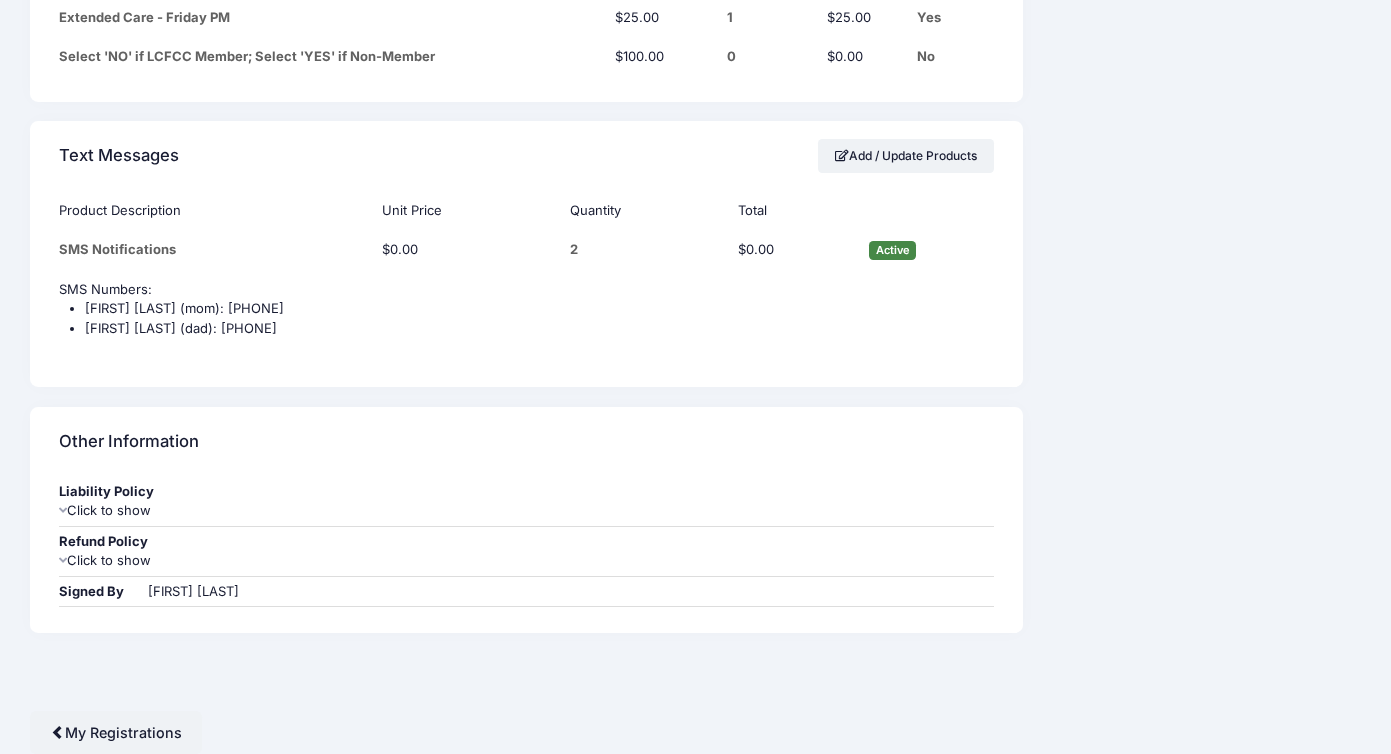 click on "Refund Policy" at bounding box center [526, 542] 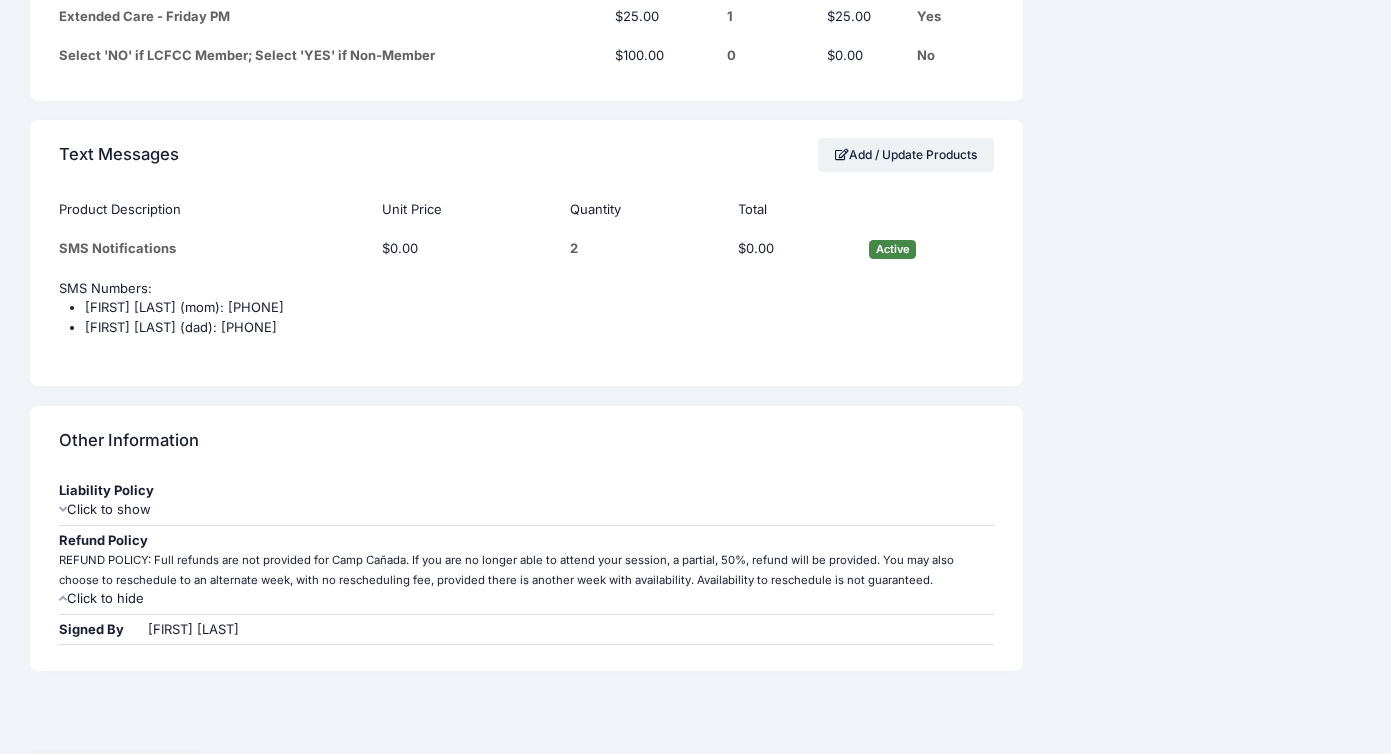 click on "Click to show" at bounding box center [526, 510] 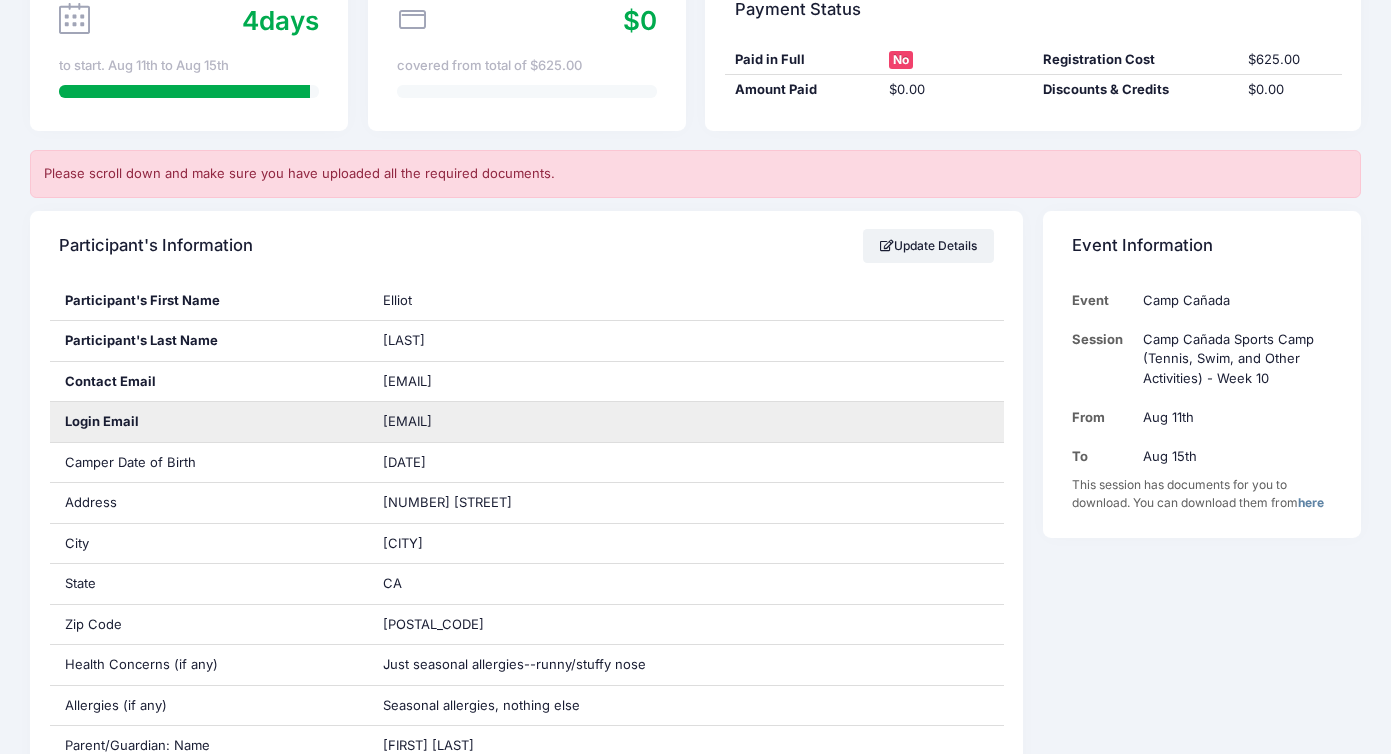 scroll, scrollTop: 201, scrollLeft: 0, axis: vertical 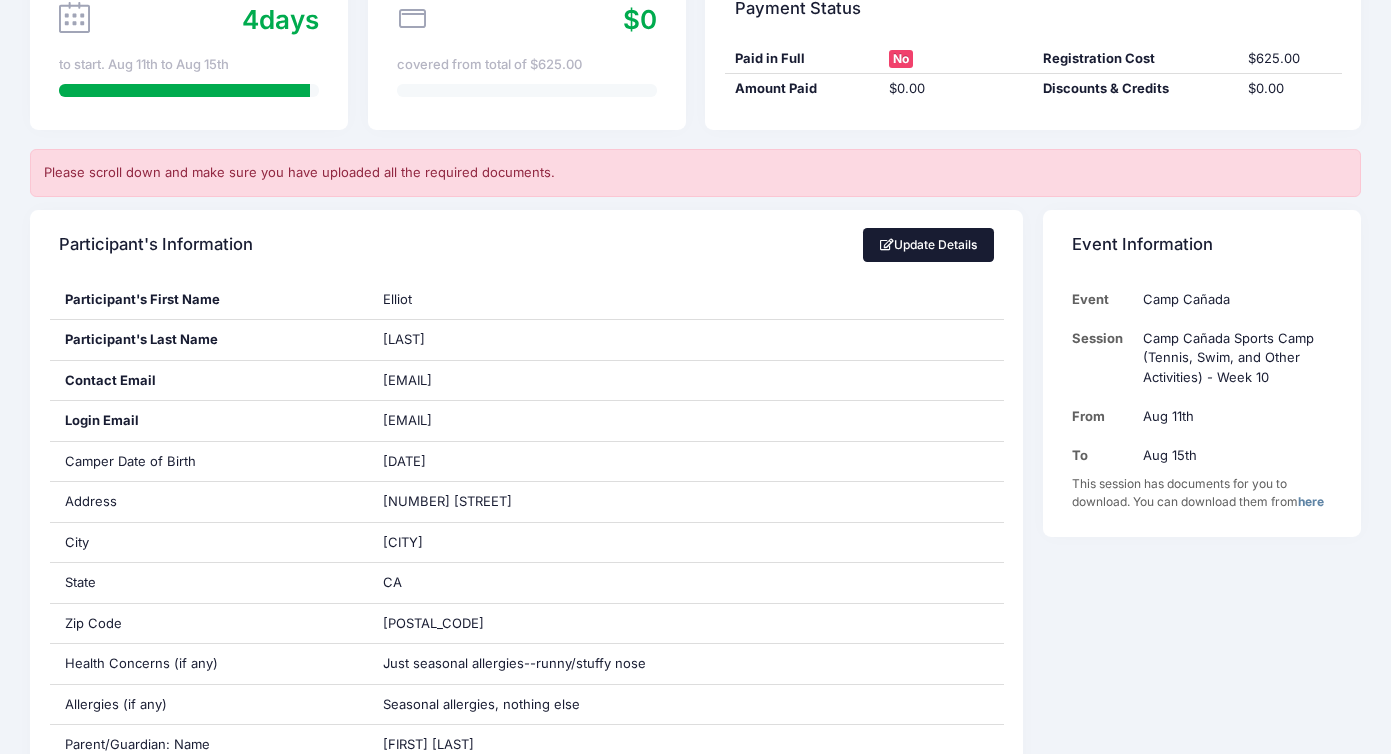 click on "Update Details" at bounding box center (929, 245) 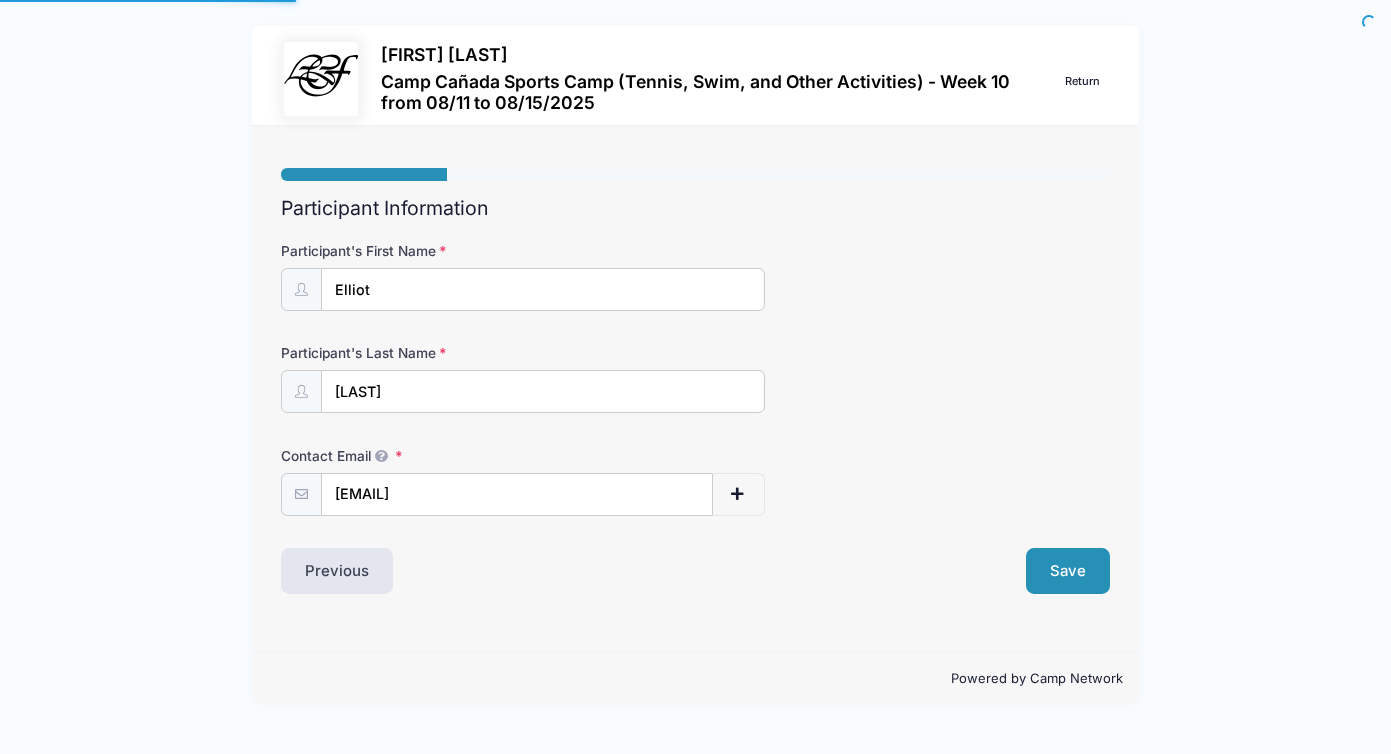 scroll, scrollTop: 0, scrollLeft: 0, axis: both 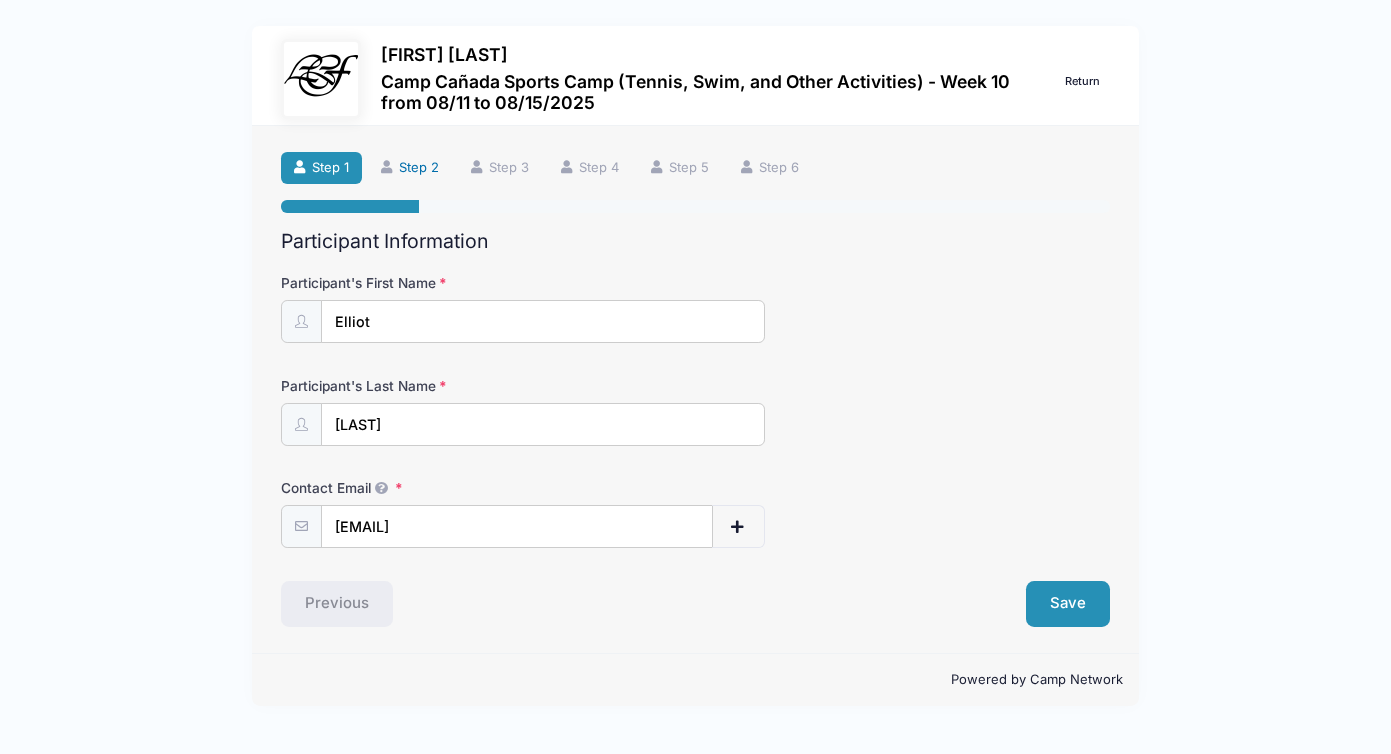 click on "Step 2" at bounding box center [410, 168] 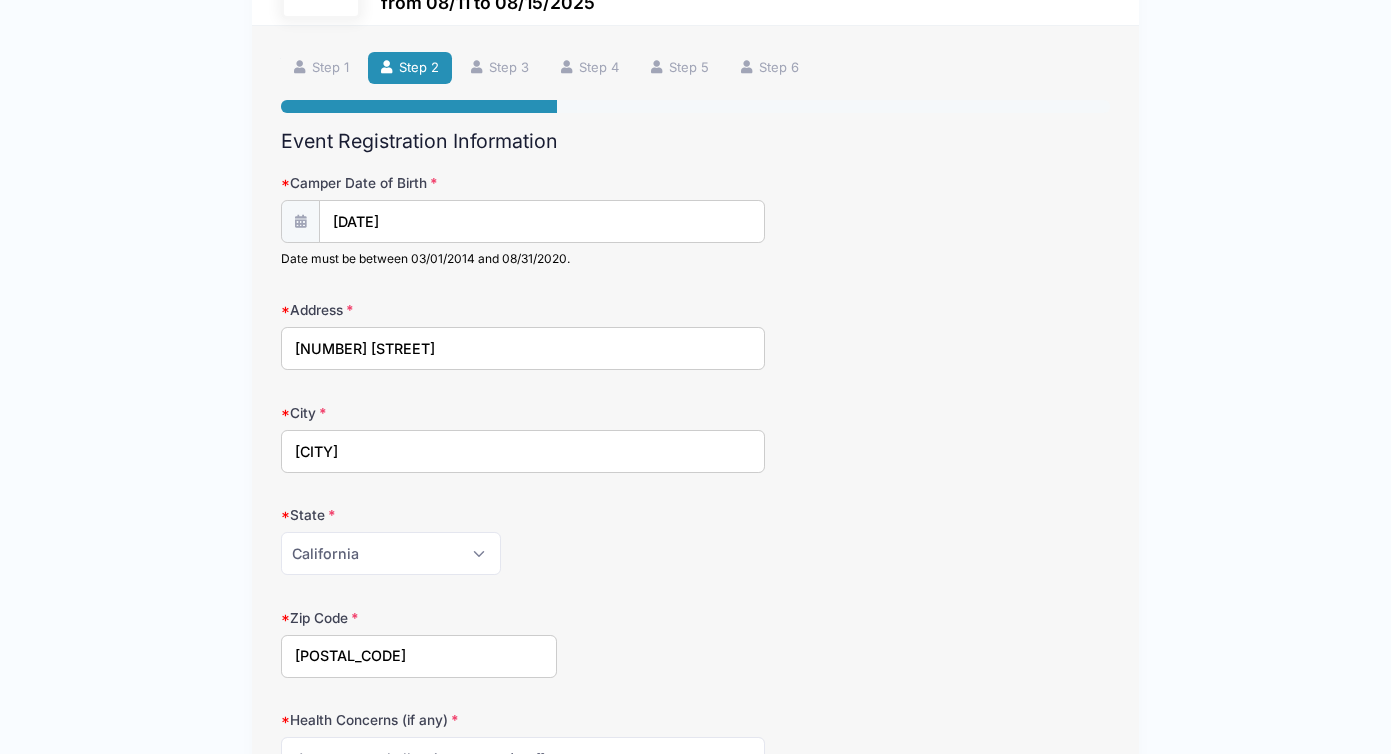 scroll, scrollTop: 58, scrollLeft: 0, axis: vertical 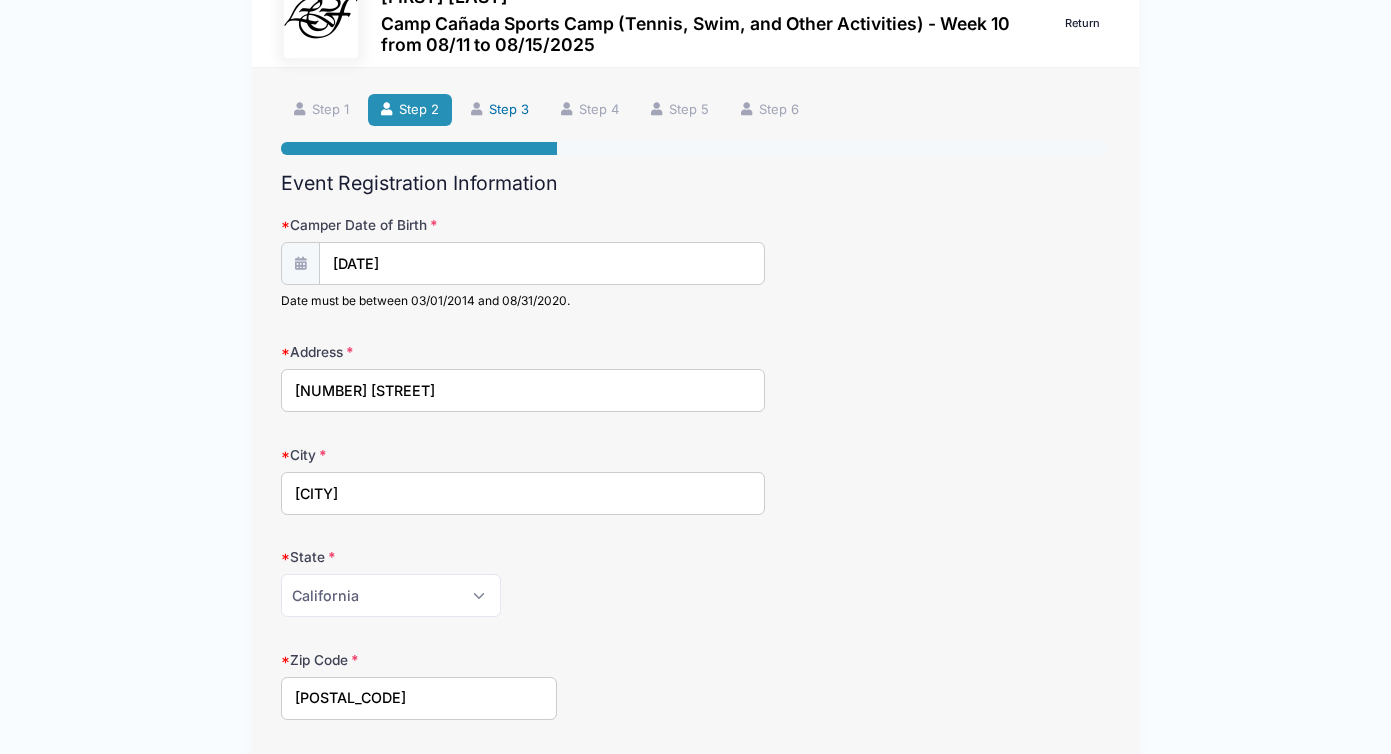 click on "Step 3" at bounding box center (500, 110) 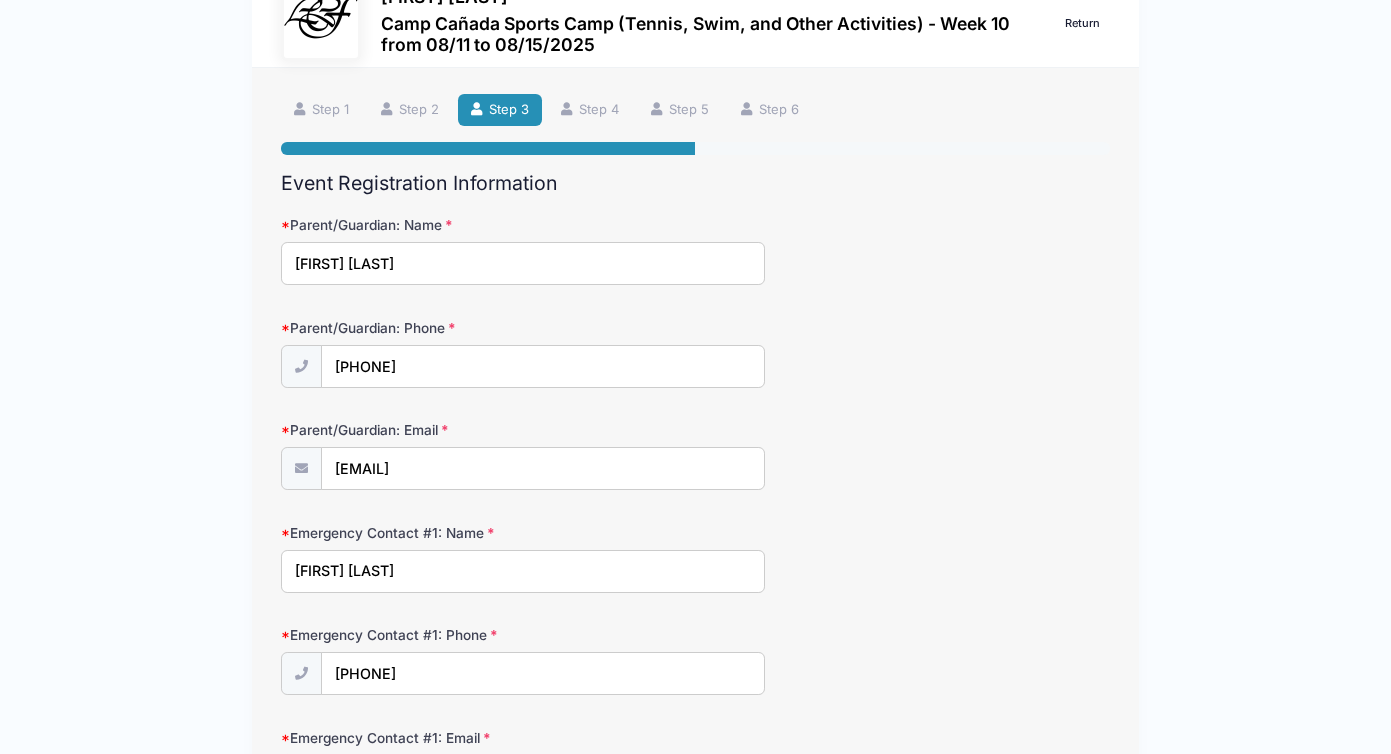 scroll, scrollTop: 23, scrollLeft: 0, axis: vertical 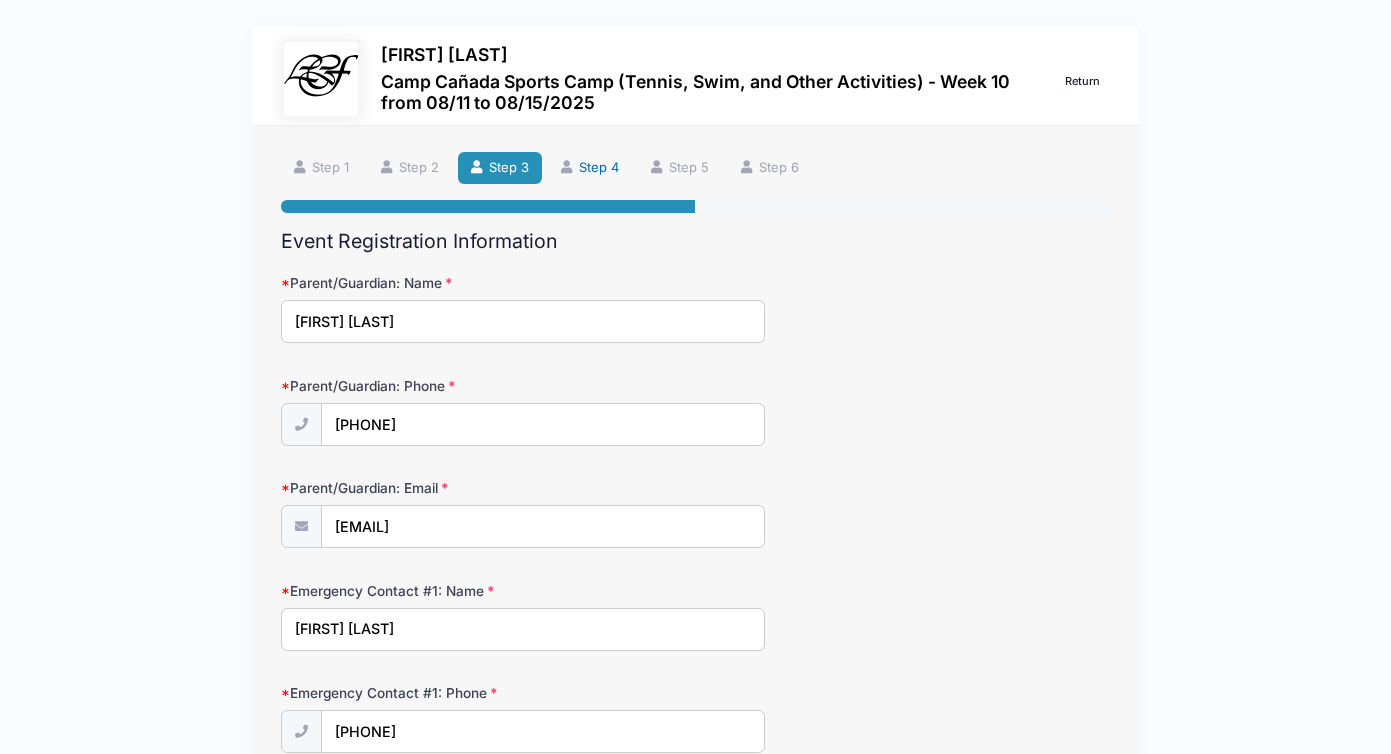click on "Step 4" at bounding box center [590, 168] 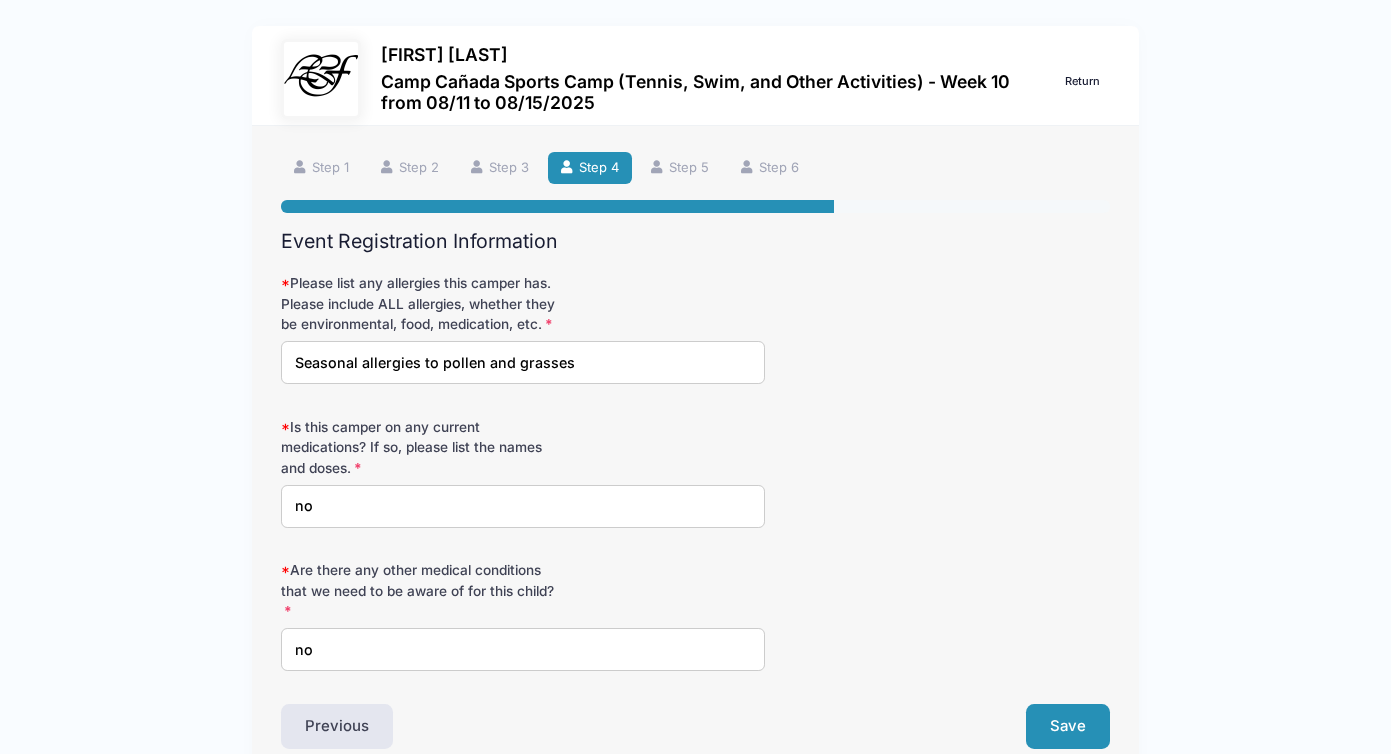 scroll, scrollTop: 0, scrollLeft: 0, axis: both 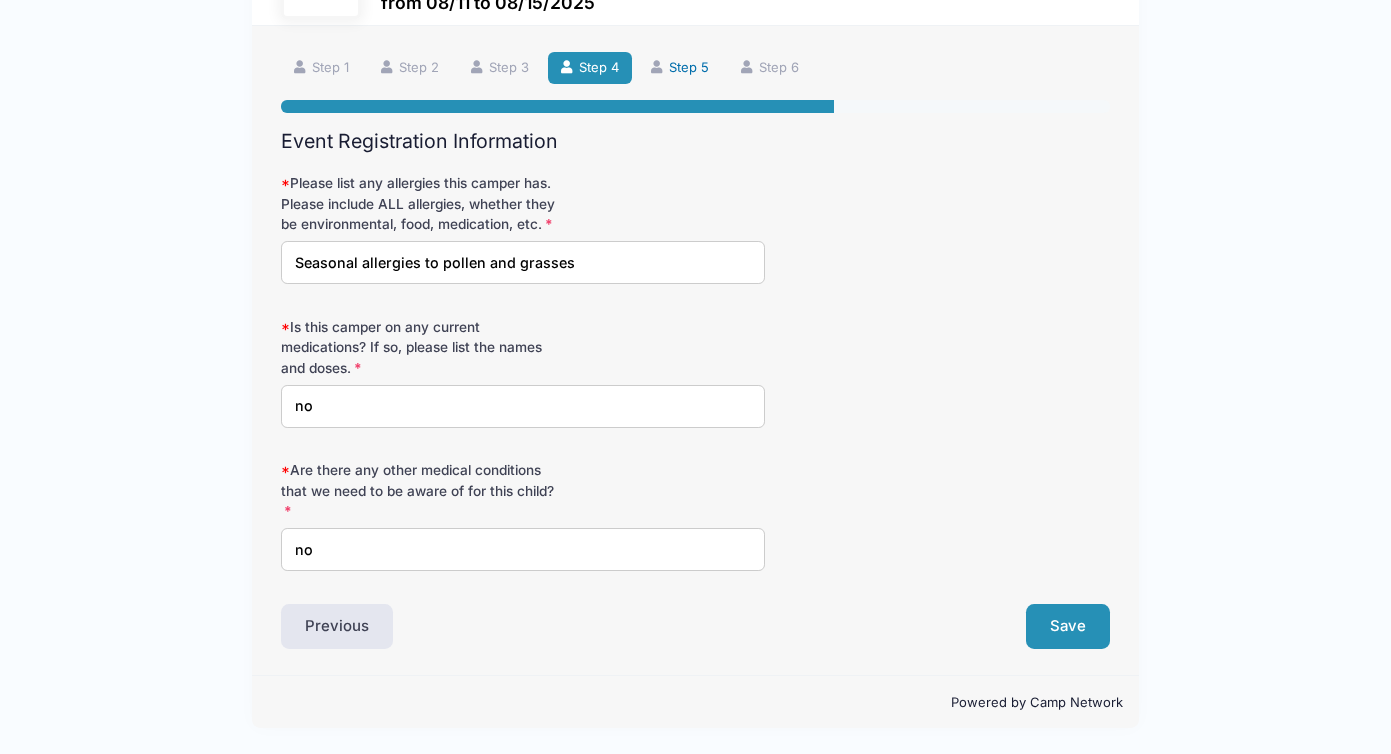 click on "Step 5" at bounding box center [680, 68] 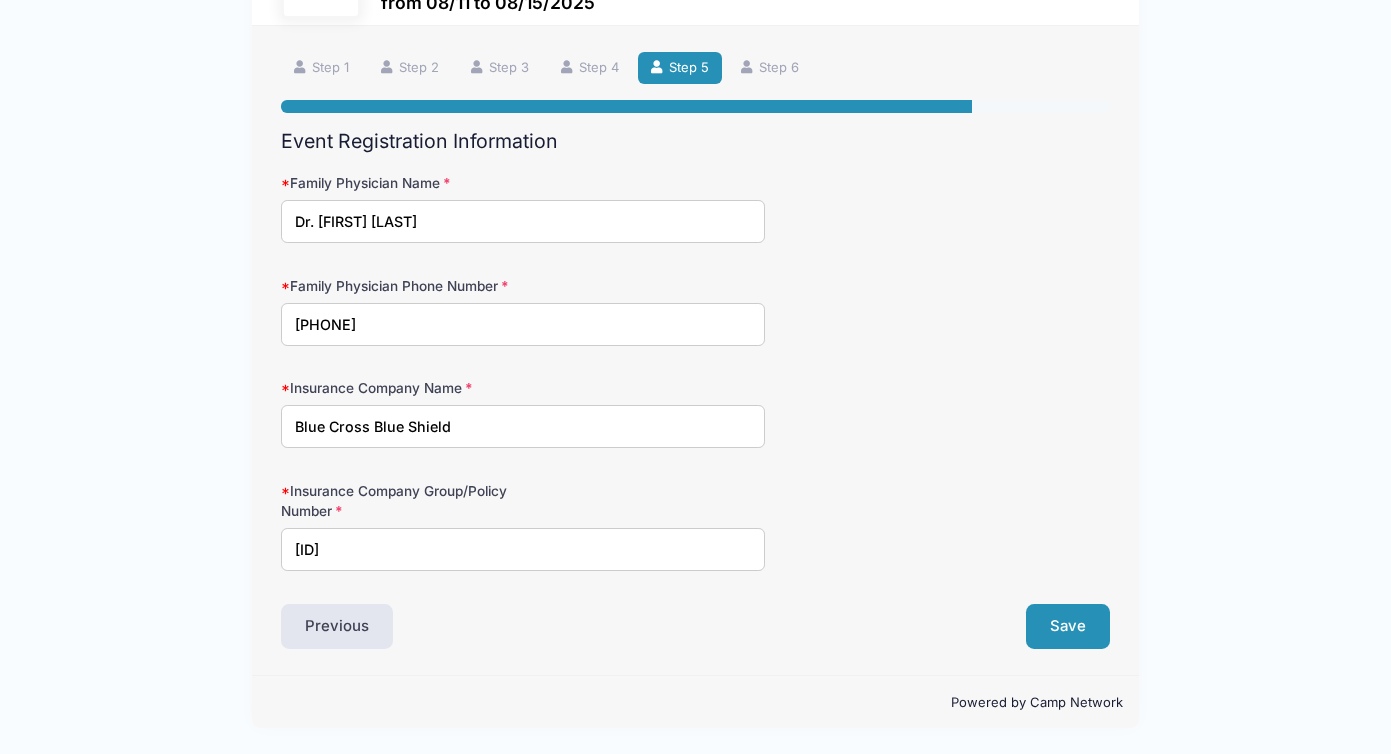 scroll, scrollTop: 47, scrollLeft: 0, axis: vertical 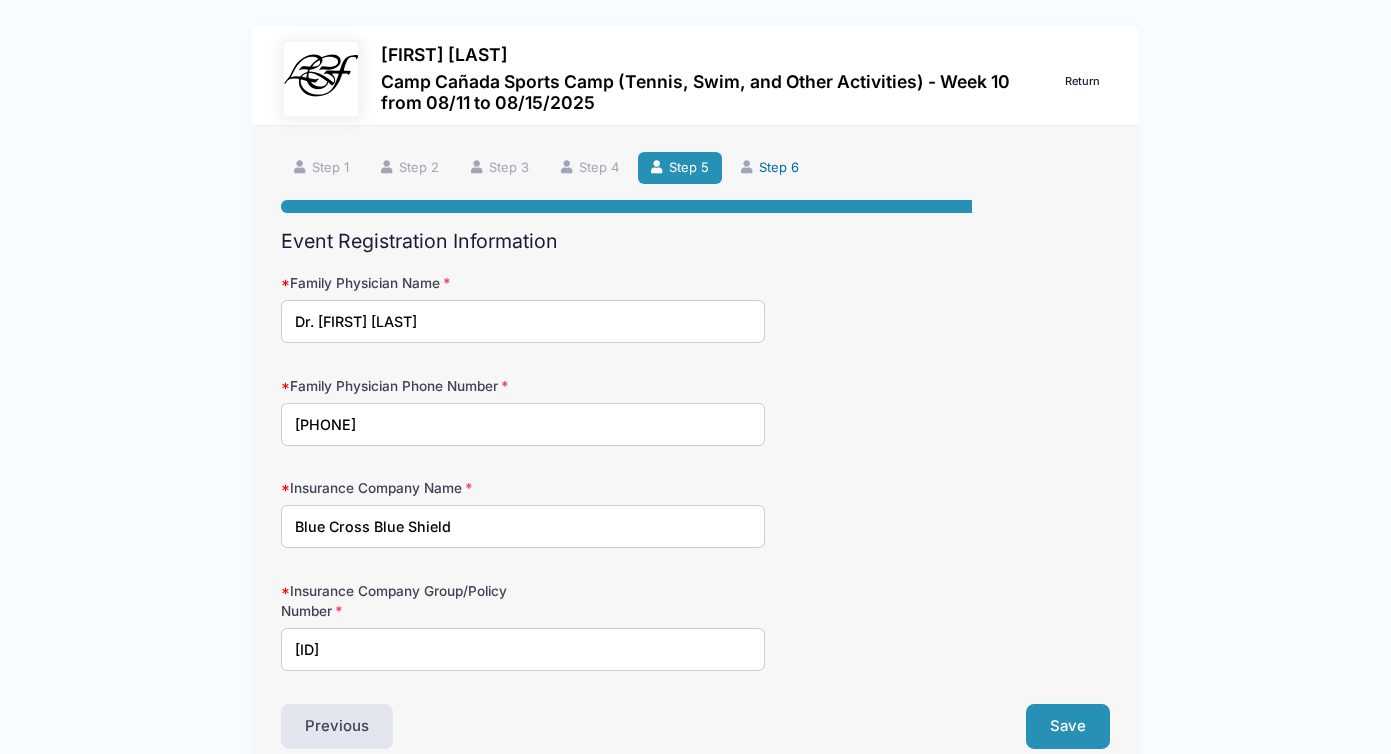 click on "Step 6" at bounding box center (770, 168) 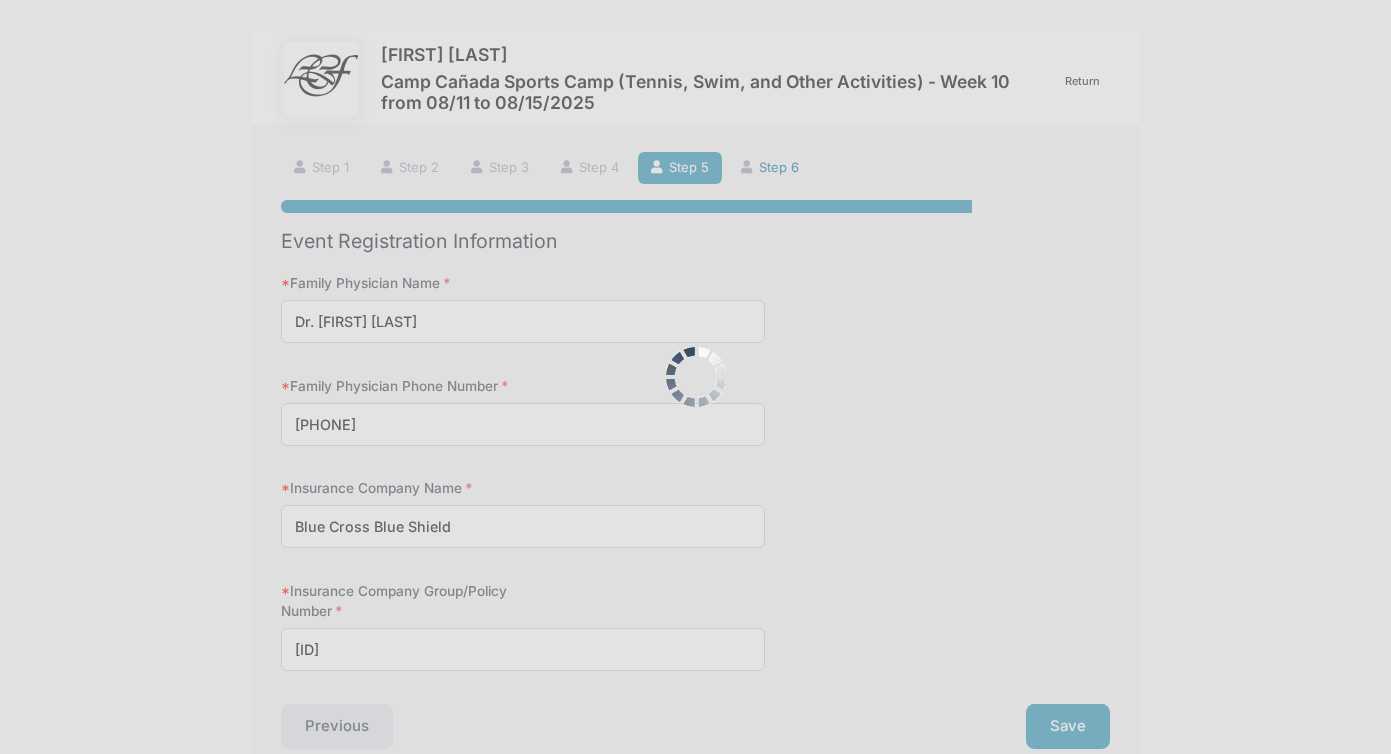 scroll, scrollTop: 0, scrollLeft: 0, axis: both 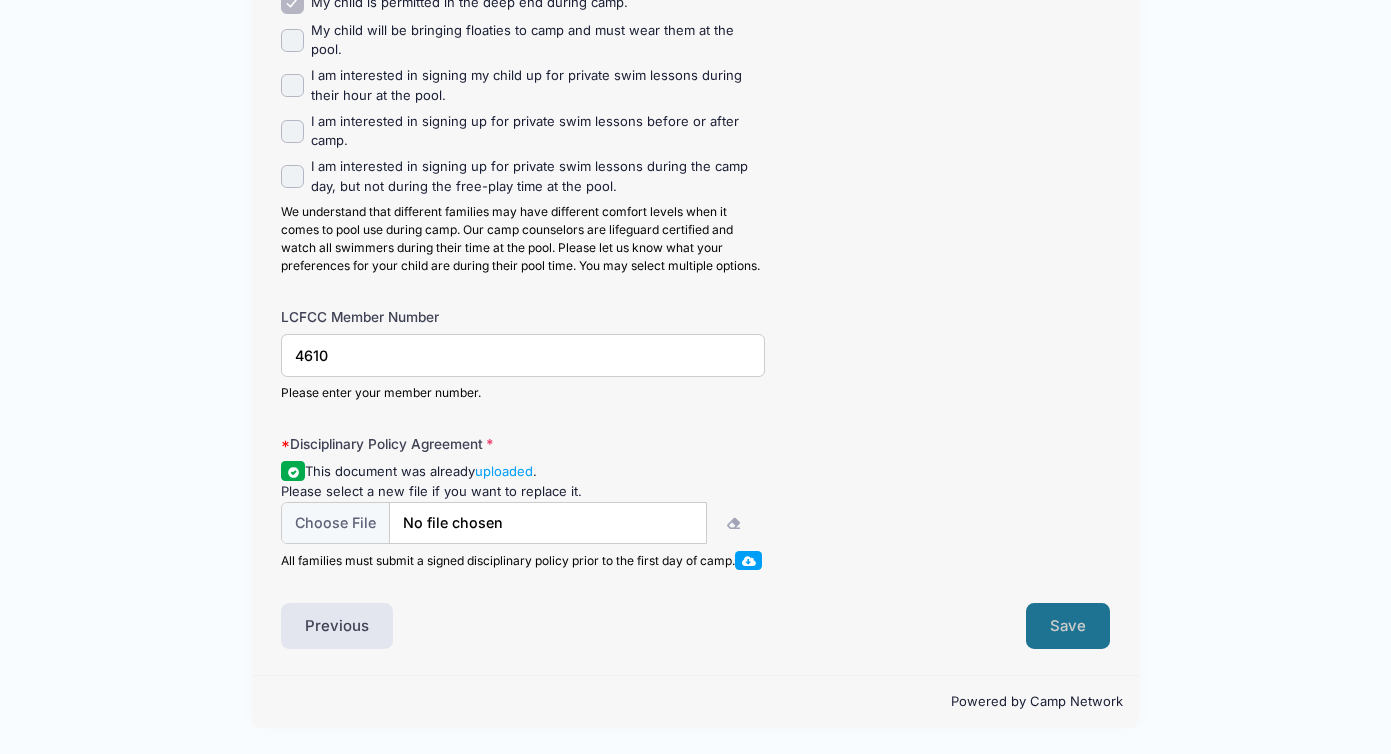 click on "Save" at bounding box center [1068, 626] 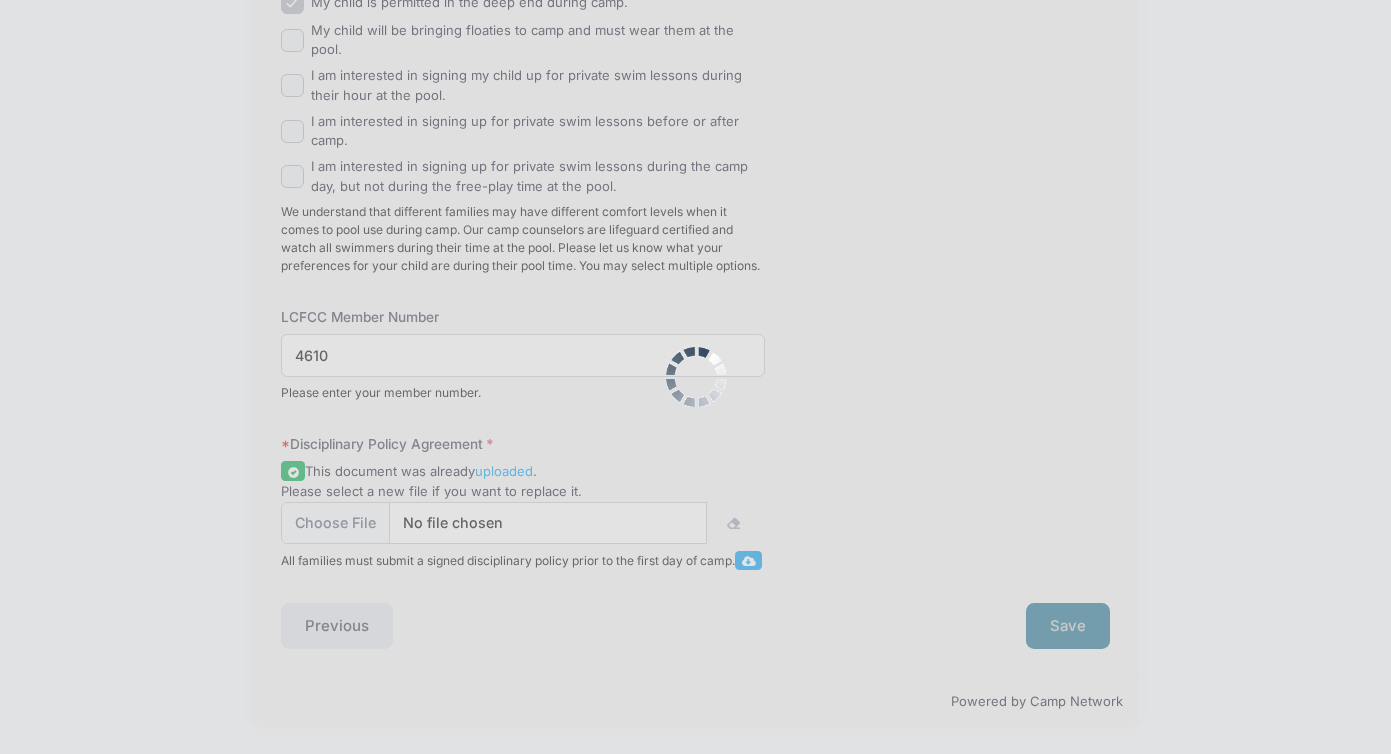 scroll, scrollTop: 0, scrollLeft: 0, axis: both 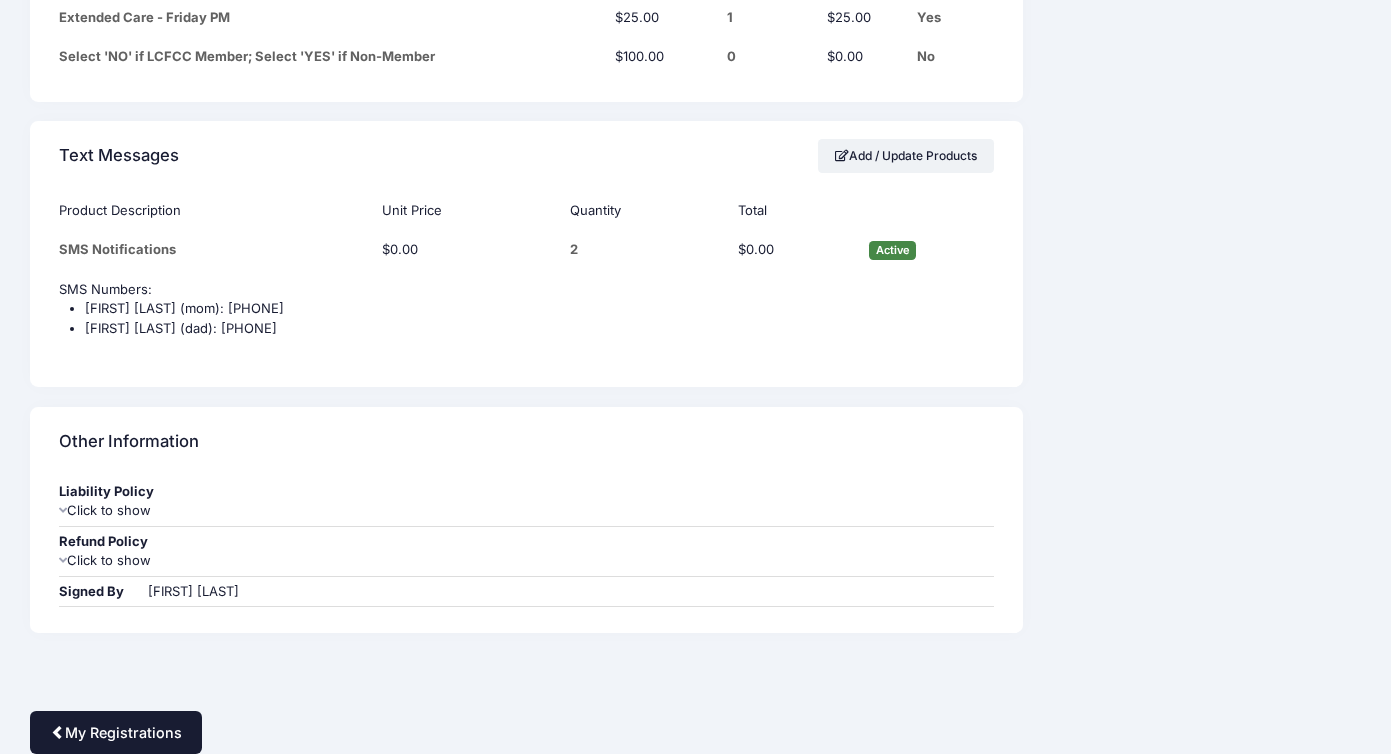 click on "My Registrations" at bounding box center (116, 732) 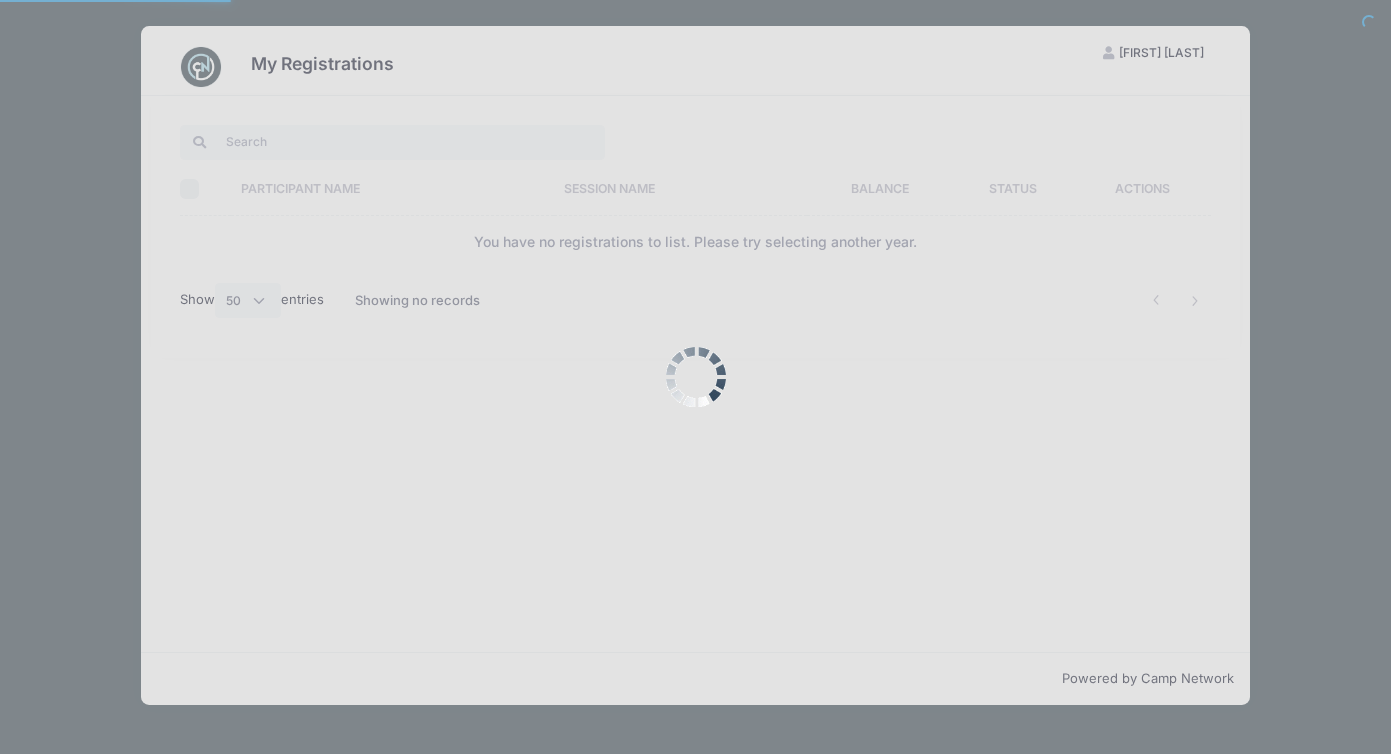 select on "50" 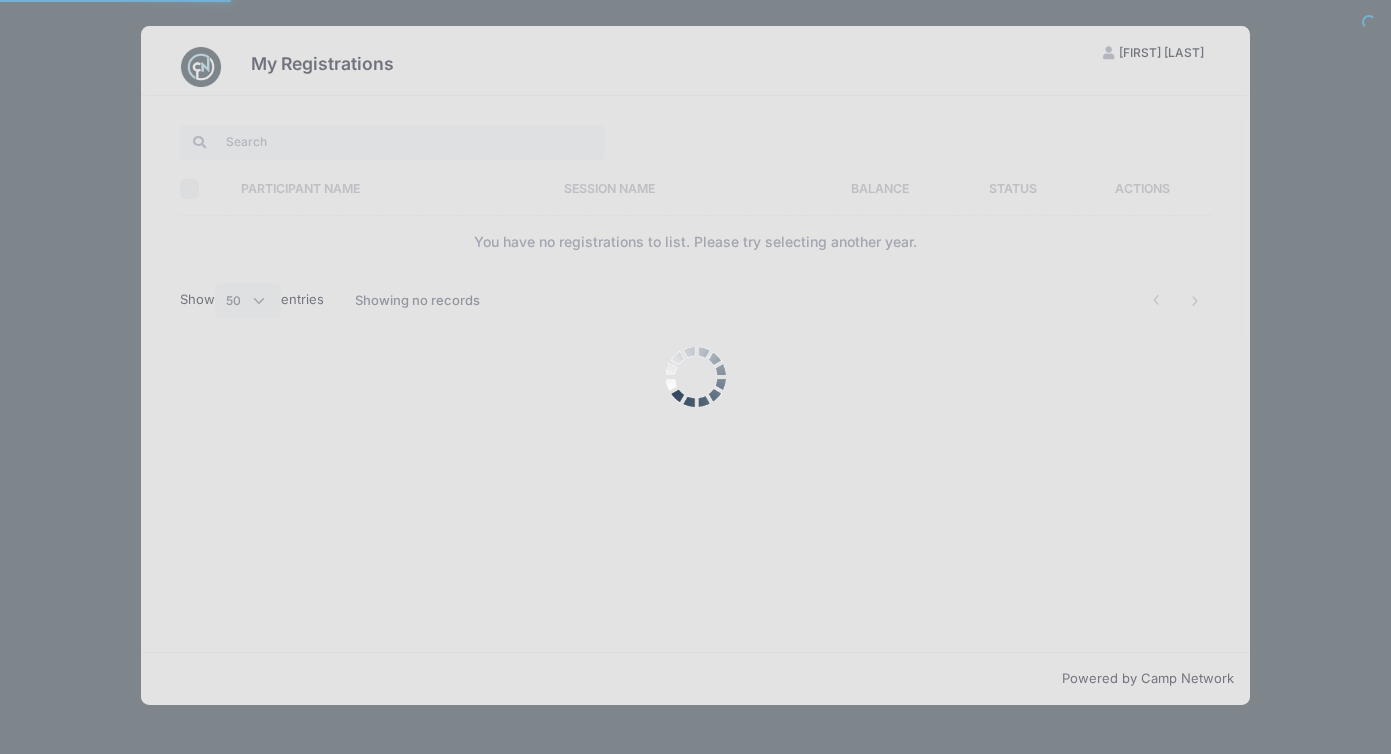 scroll, scrollTop: 0, scrollLeft: 0, axis: both 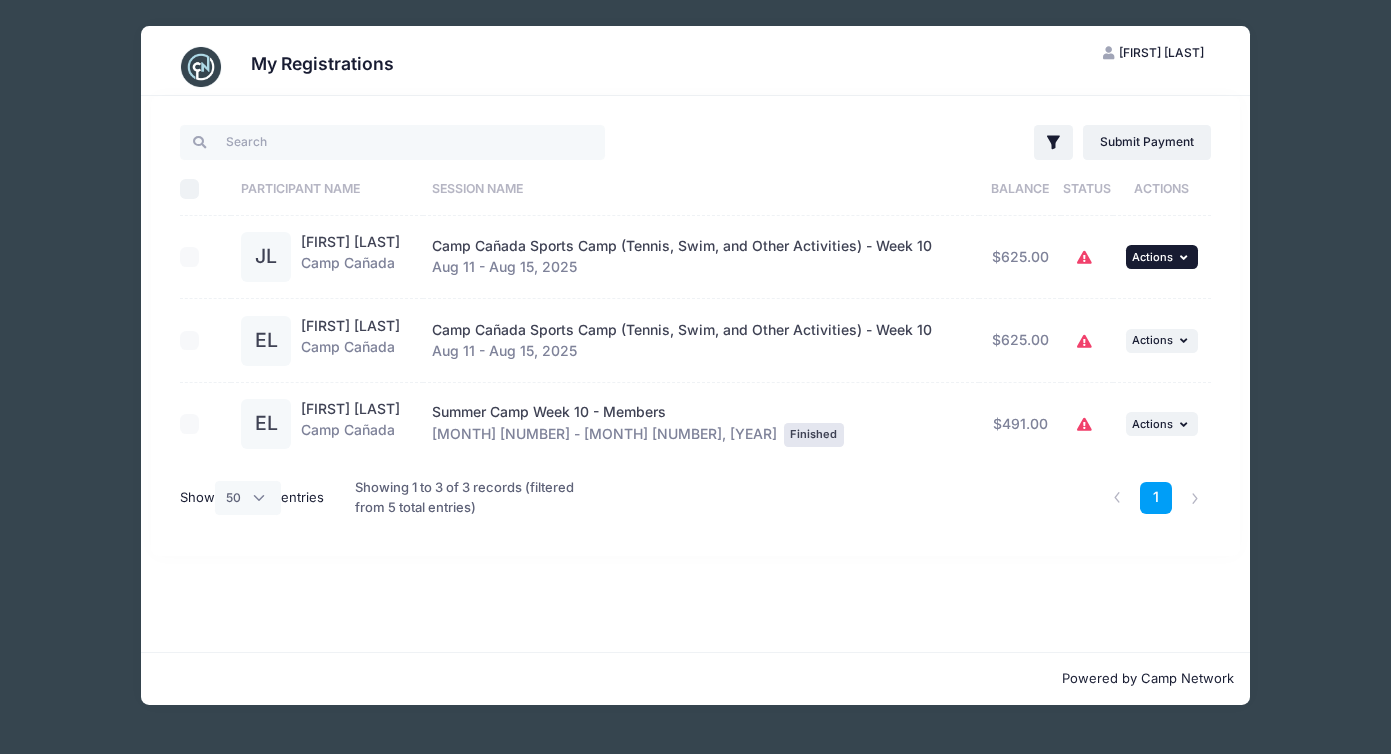 click on "... Actions" at bounding box center (1162, 257) 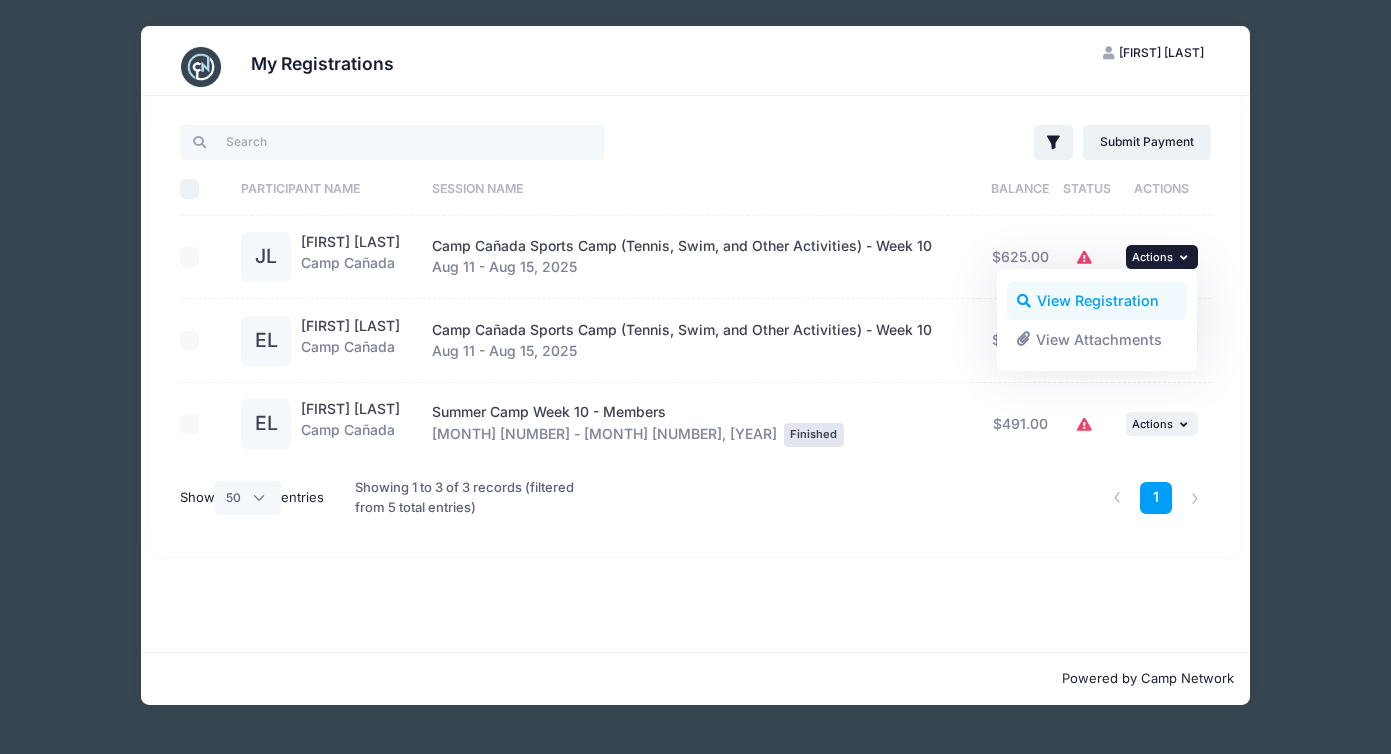 click on "View Registration" at bounding box center (1097, 301) 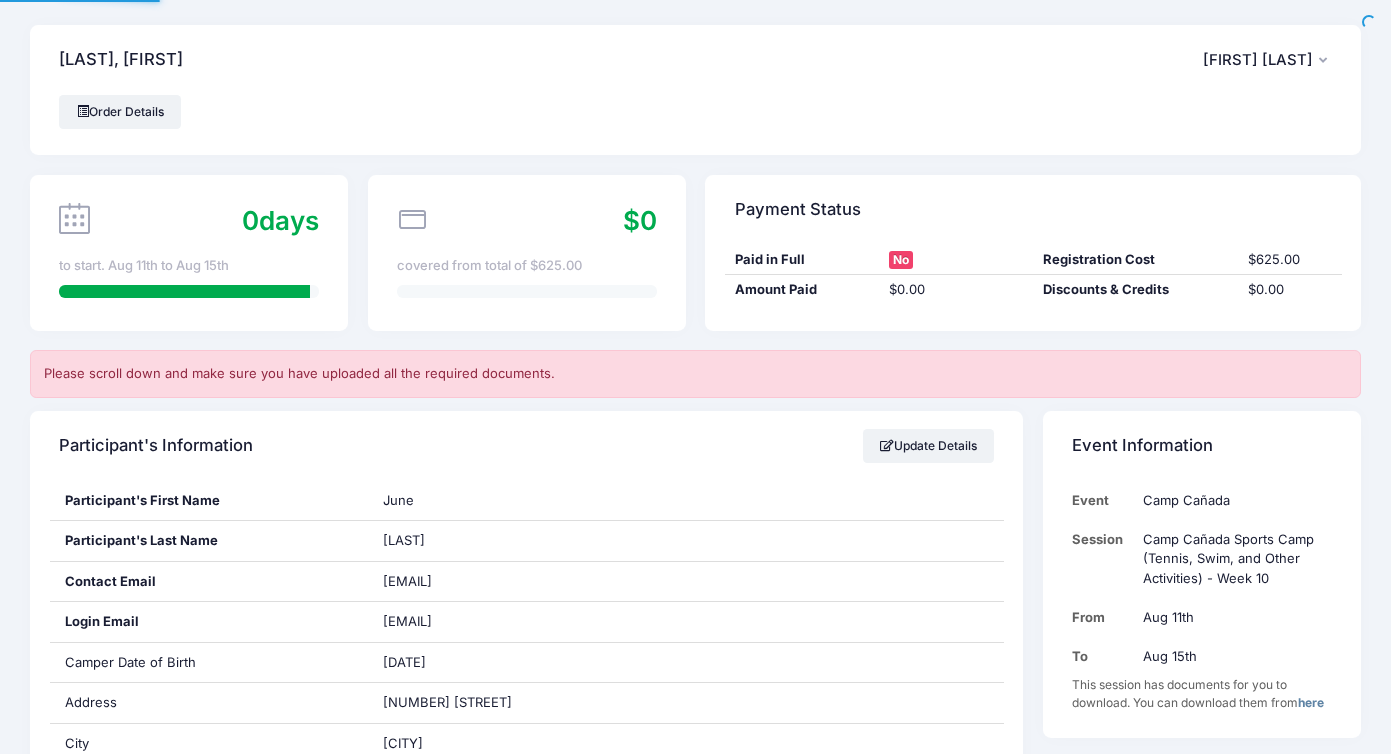 scroll, scrollTop: 0, scrollLeft: 0, axis: both 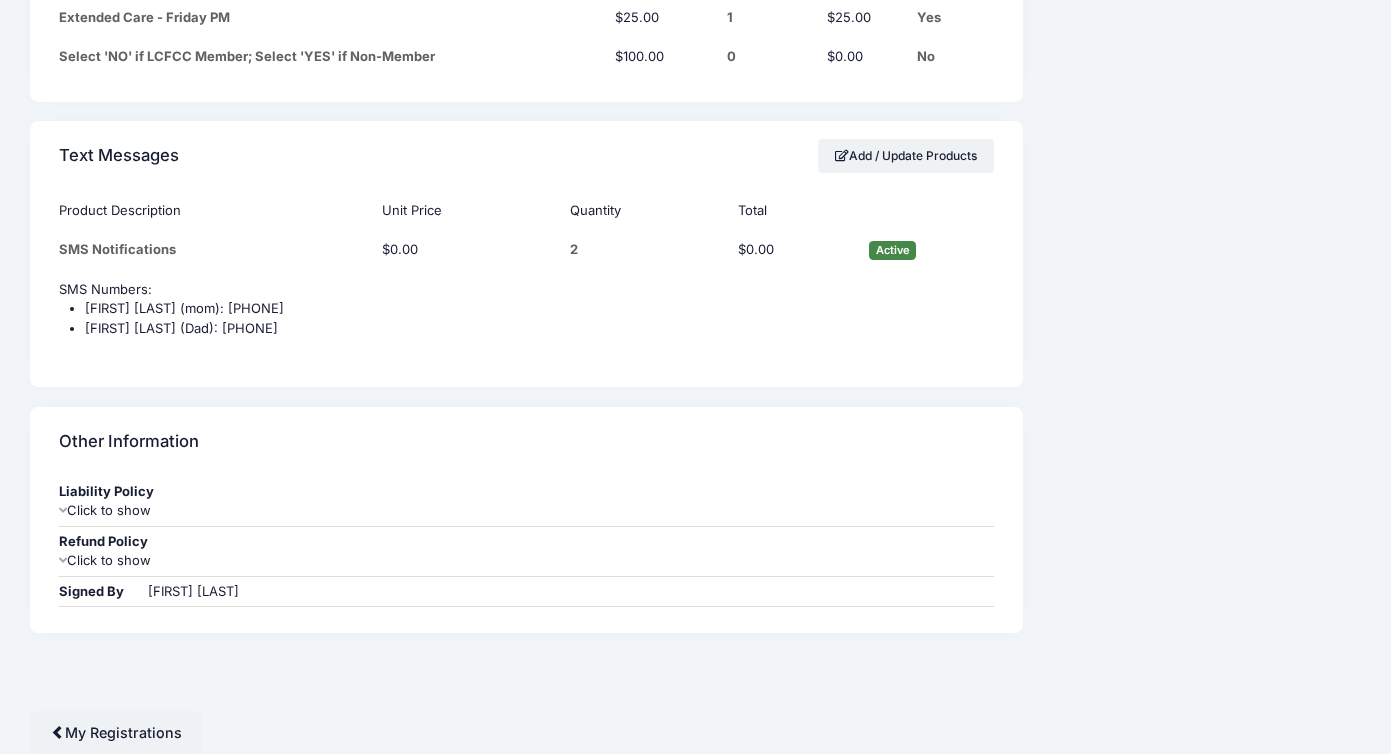 click on "Click to show" at bounding box center (526, 561) 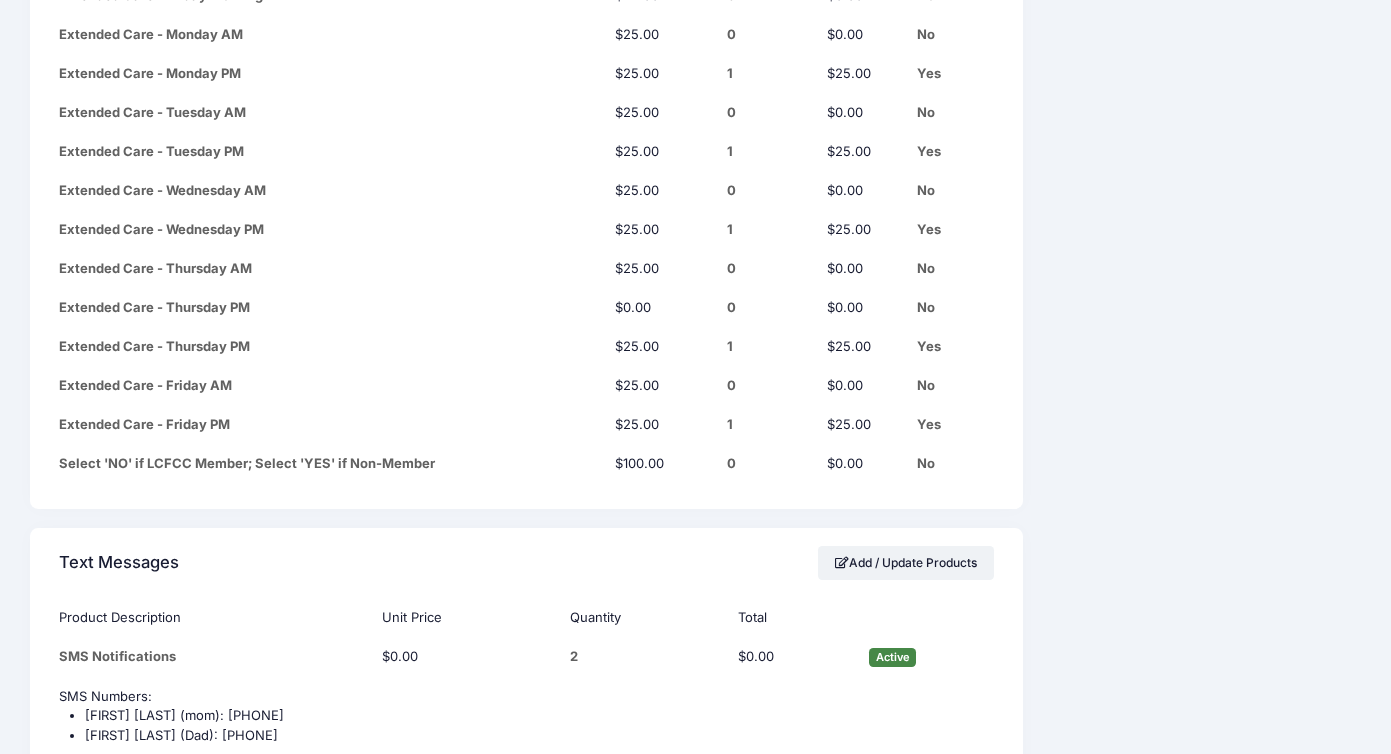 scroll, scrollTop: 3222, scrollLeft: 0, axis: vertical 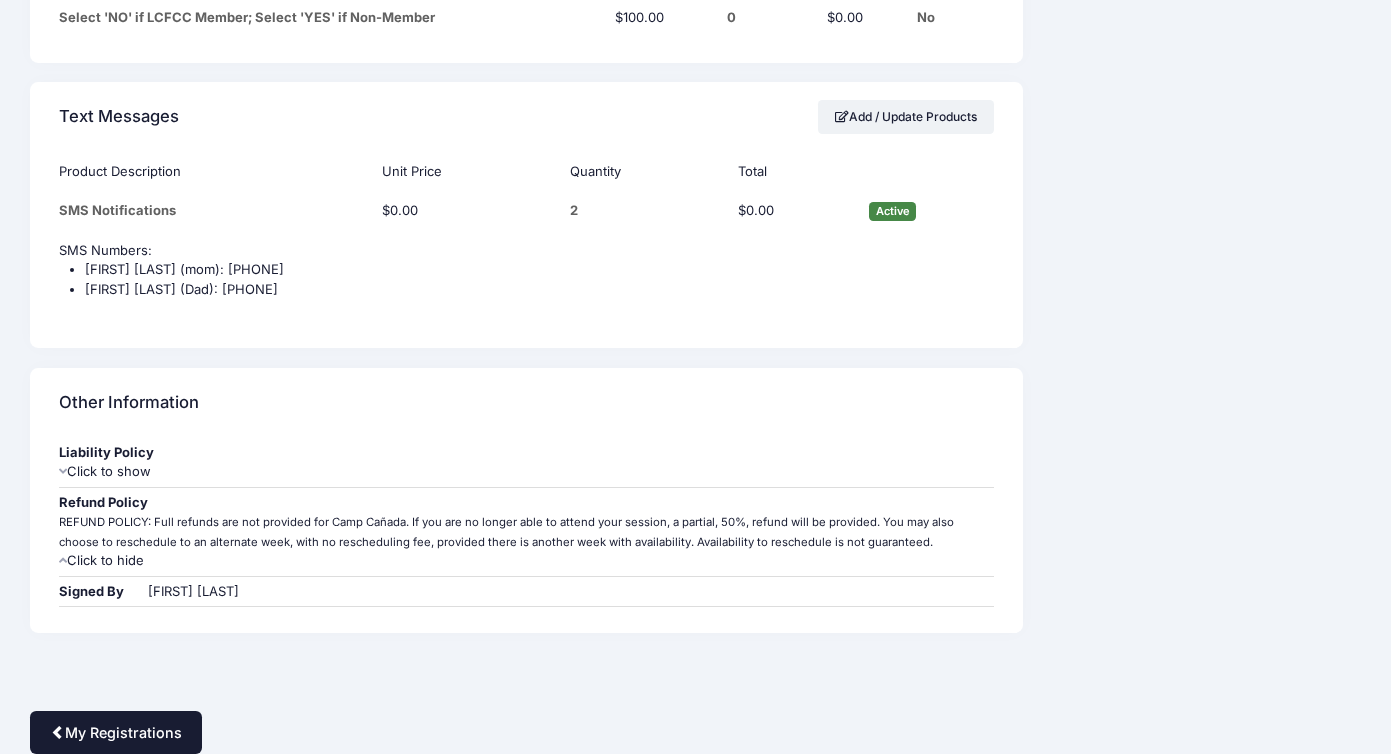 click on "My Registrations" at bounding box center (116, 732) 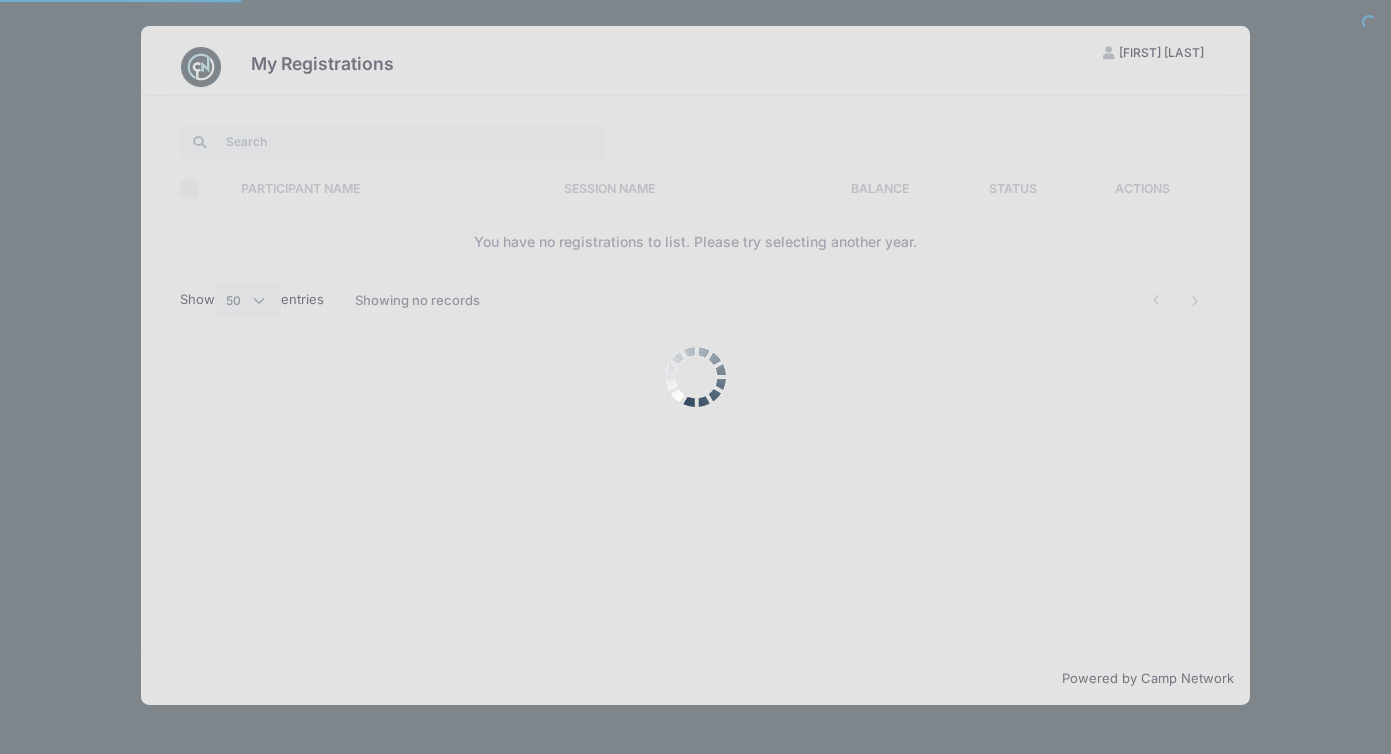 select on "50" 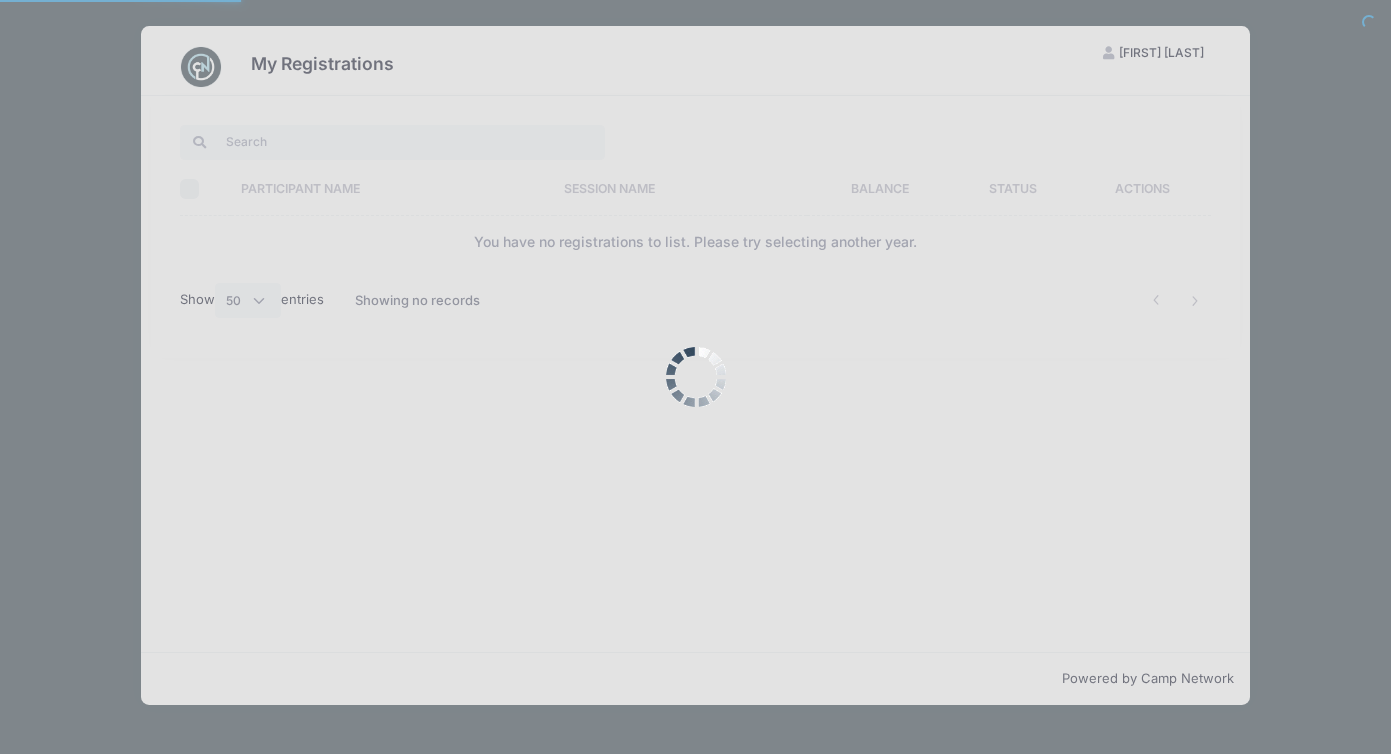 scroll, scrollTop: 0, scrollLeft: 0, axis: both 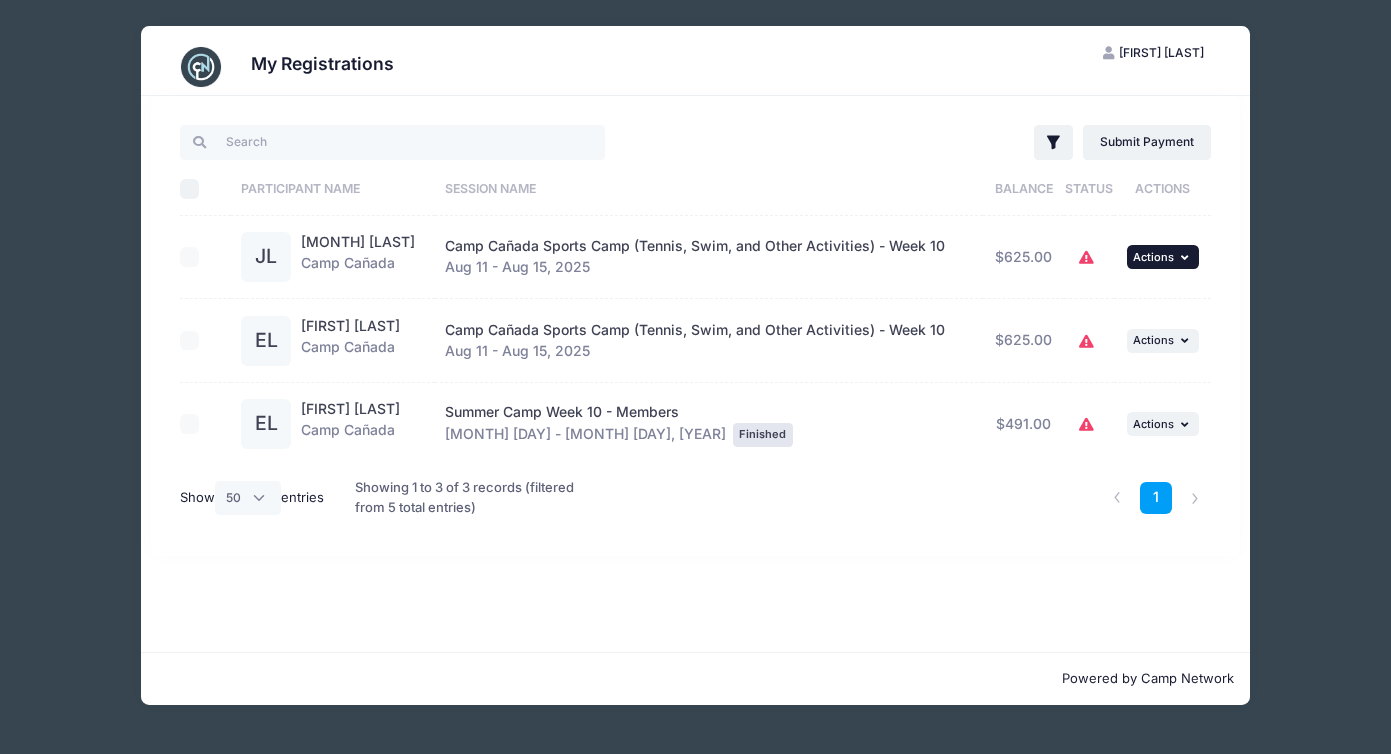 click on "Actions" at bounding box center (1153, 257) 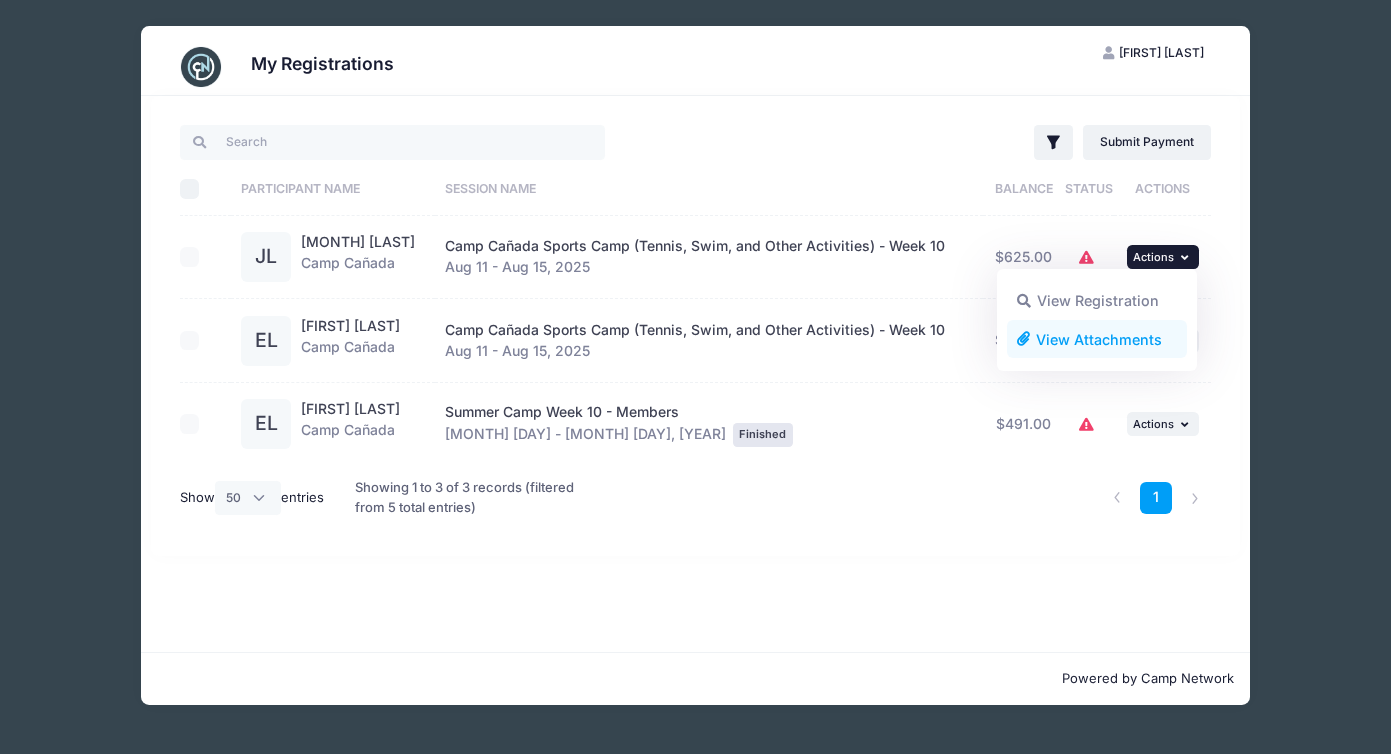 click on "View Attachments" at bounding box center [1097, 339] 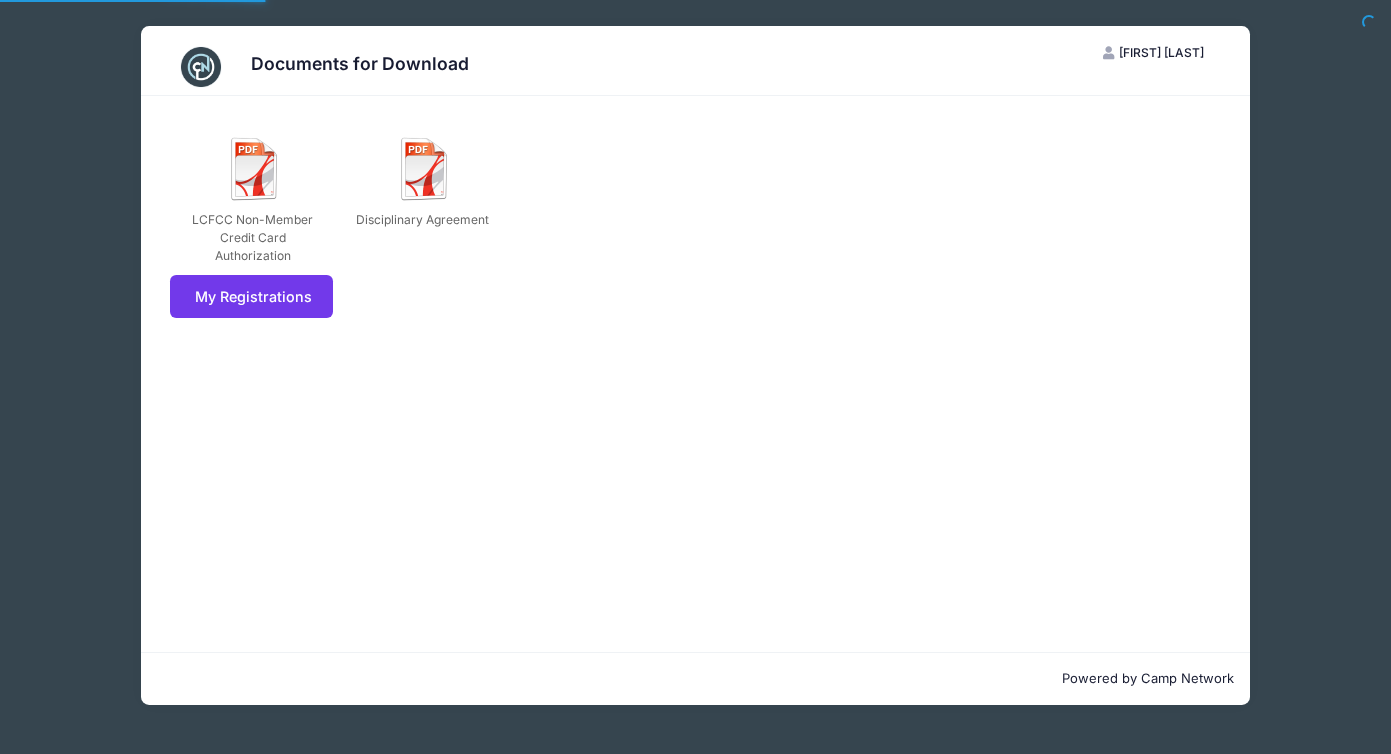 scroll, scrollTop: 0, scrollLeft: 0, axis: both 